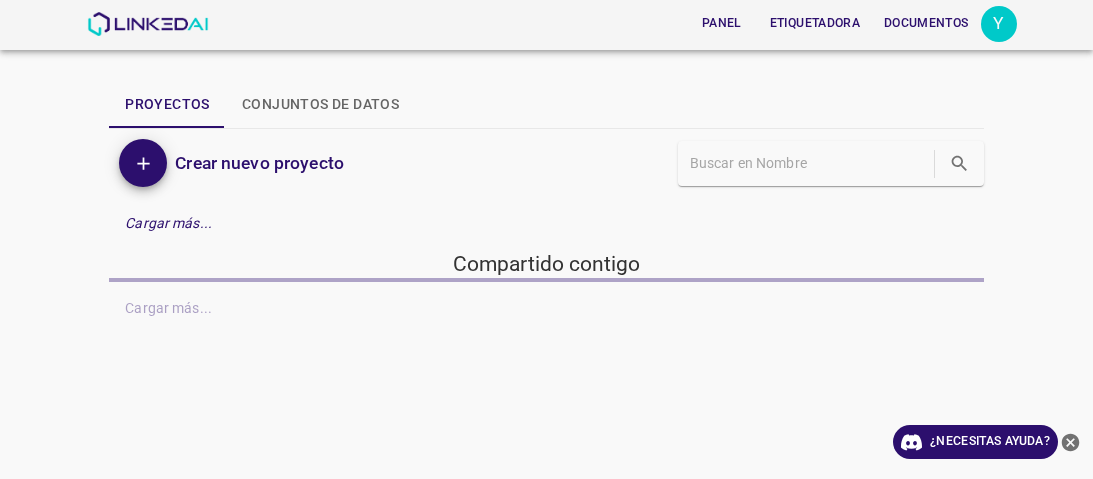scroll, scrollTop: 0, scrollLeft: 0, axis: both 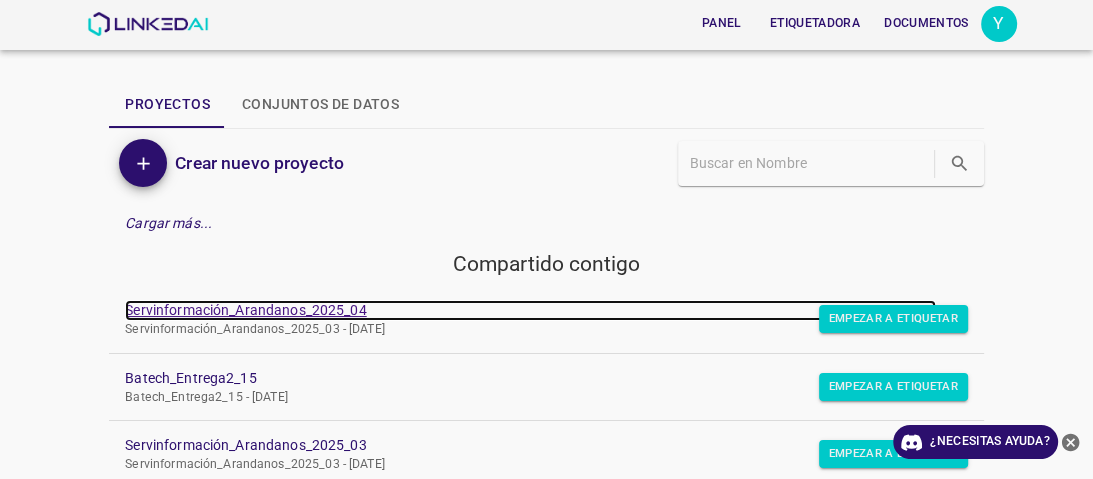 click on "Servinformación_Arandanos_2025_04" at bounding box center (245, 310) 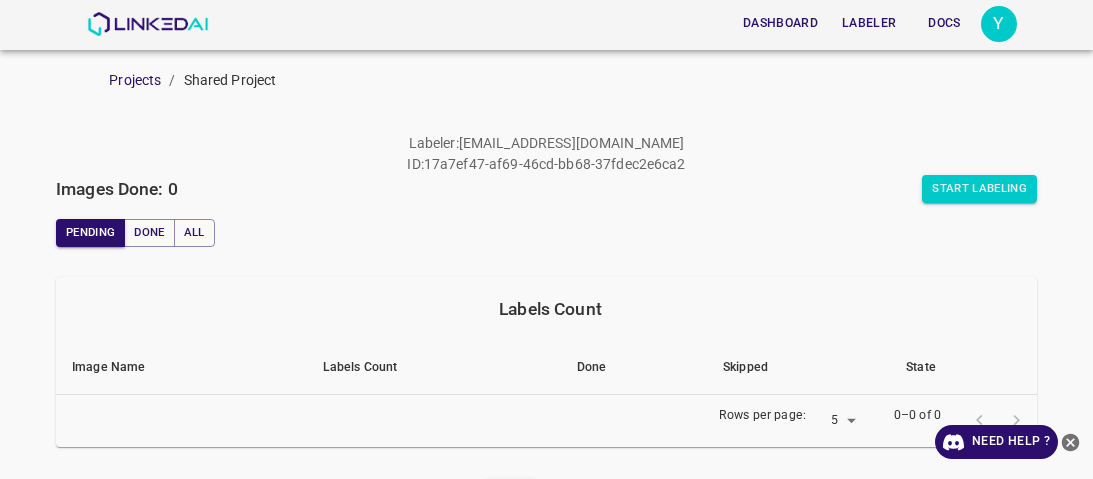 scroll, scrollTop: 0, scrollLeft: 0, axis: both 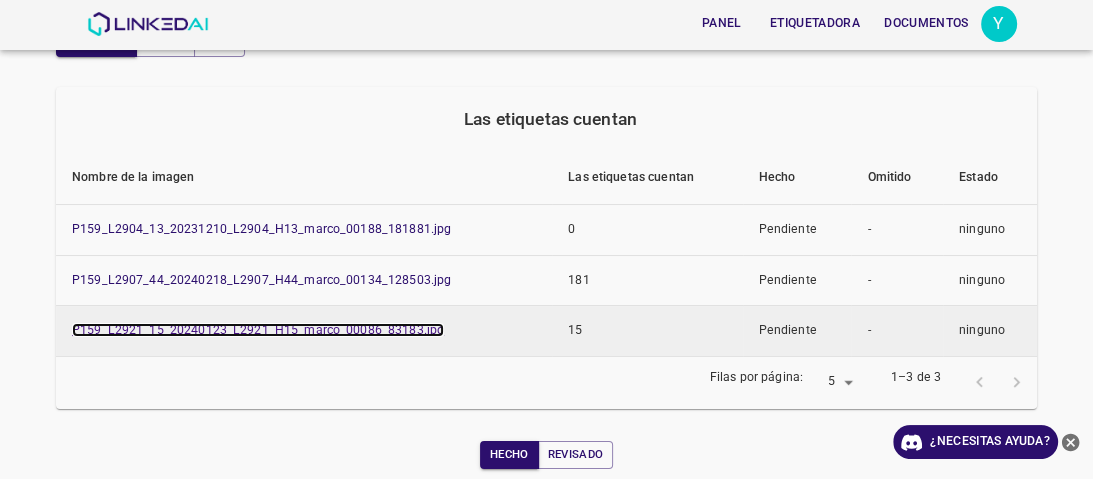 click on "P159_L2921_15_20240123_L2921_H15_marco_00086_83183.jpg" at bounding box center (258, 330) 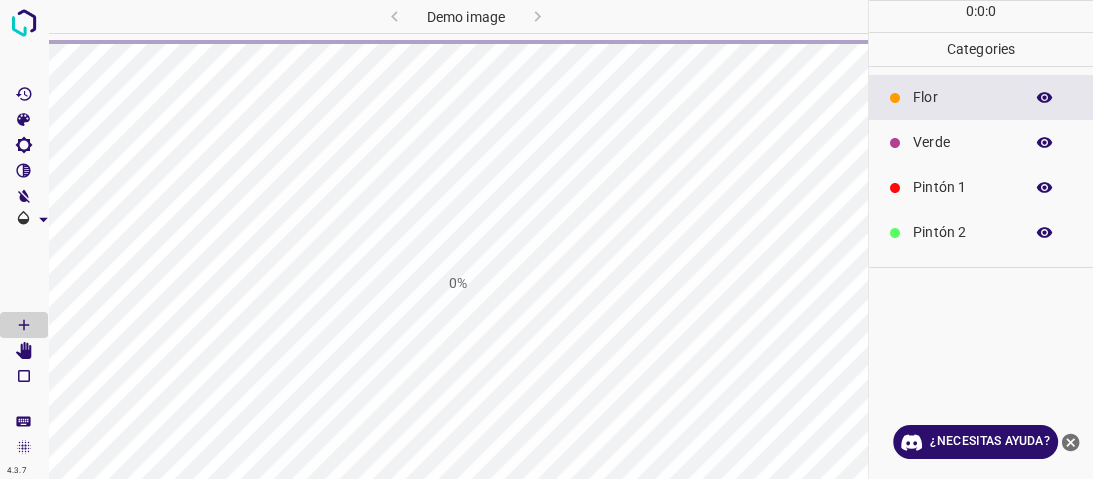 scroll, scrollTop: 0, scrollLeft: 0, axis: both 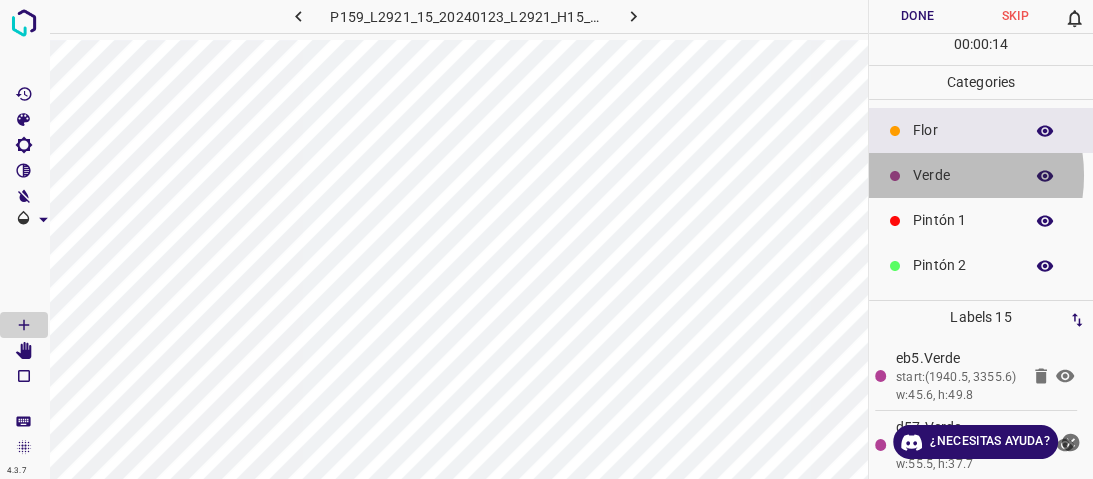 drag, startPoint x: 920, startPoint y: 175, endPoint x: 905, endPoint y: 174, distance: 15.033297 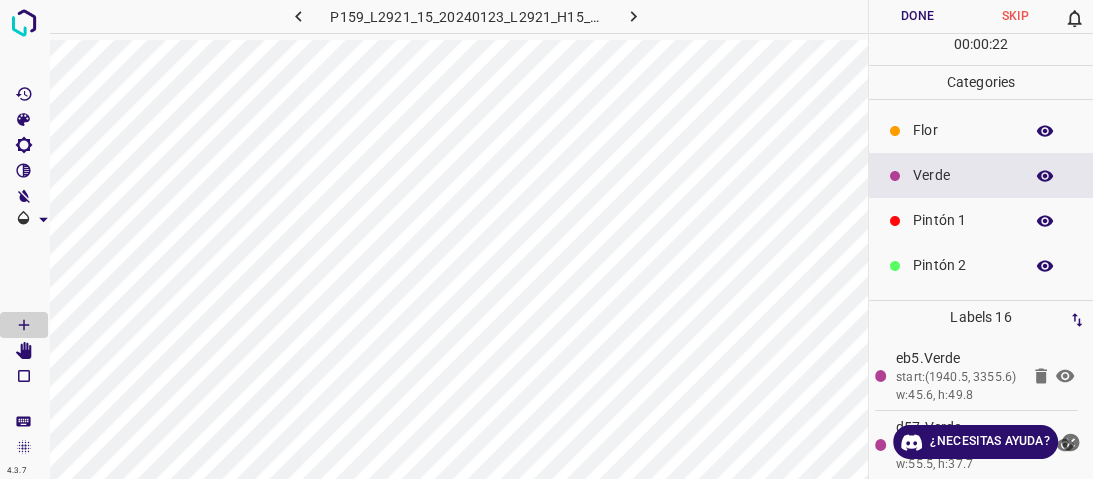scroll, scrollTop: 176, scrollLeft: 0, axis: vertical 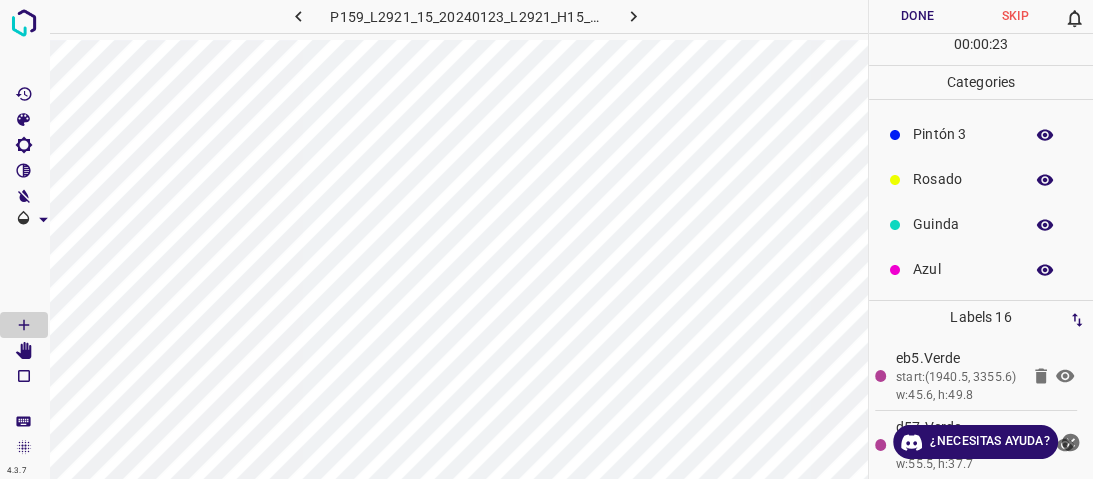 drag, startPoint x: 910, startPoint y: 271, endPoint x: 896, endPoint y: 271, distance: 14 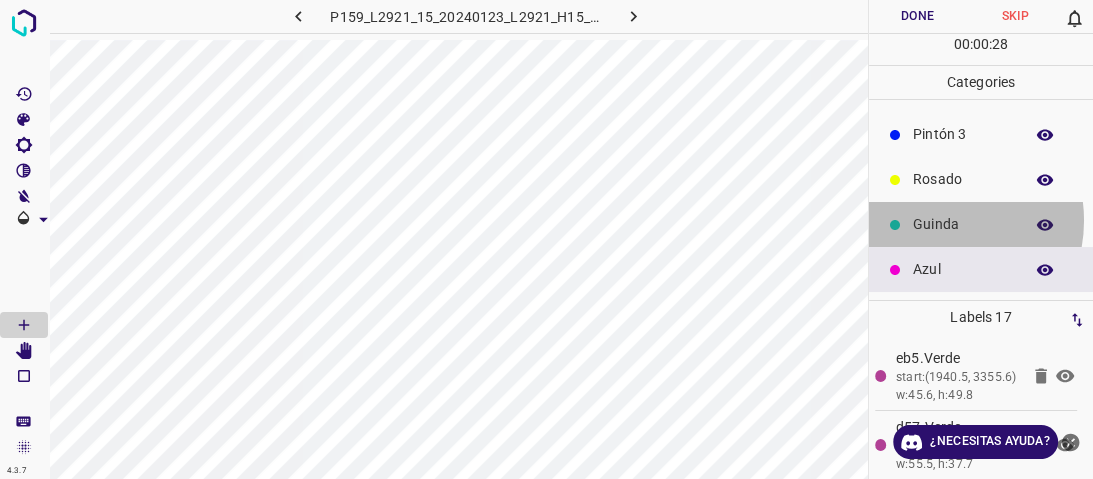 click on "Guinda" at bounding box center (963, 224) 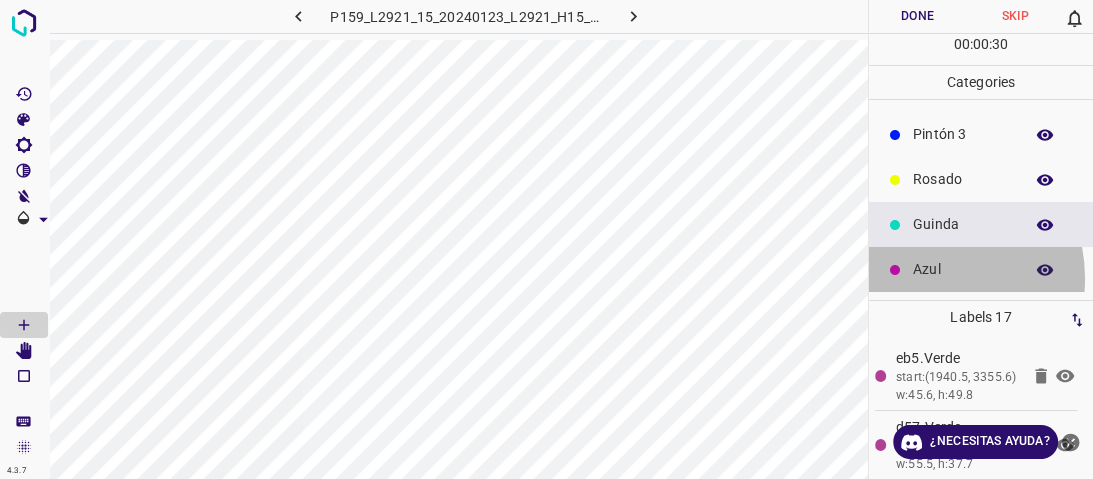 drag, startPoint x: 920, startPoint y: 278, endPoint x: 899, endPoint y: 278, distance: 21 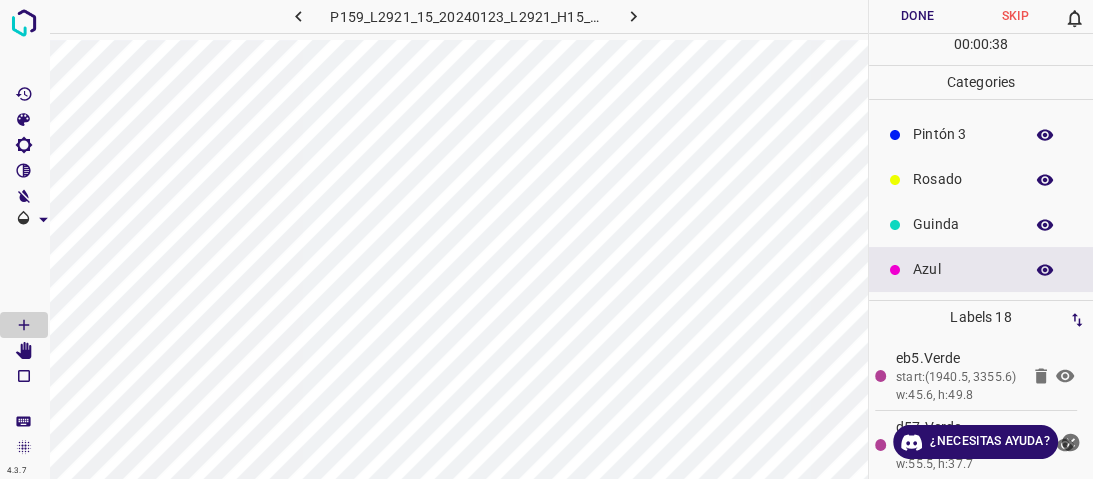 scroll, scrollTop: 16, scrollLeft: 0, axis: vertical 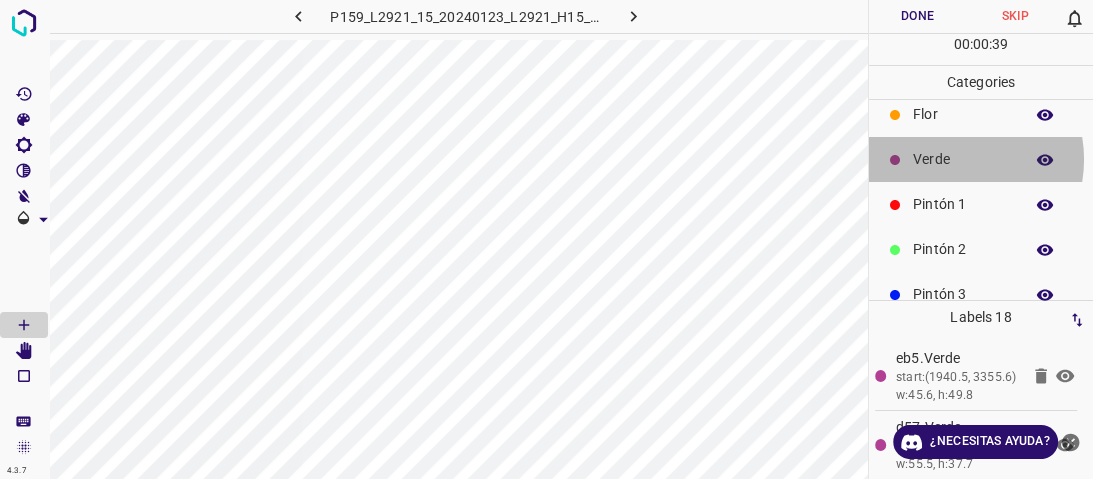 drag, startPoint x: 951, startPoint y: 159, endPoint x: 940, endPoint y: 175, distance: 19.416489 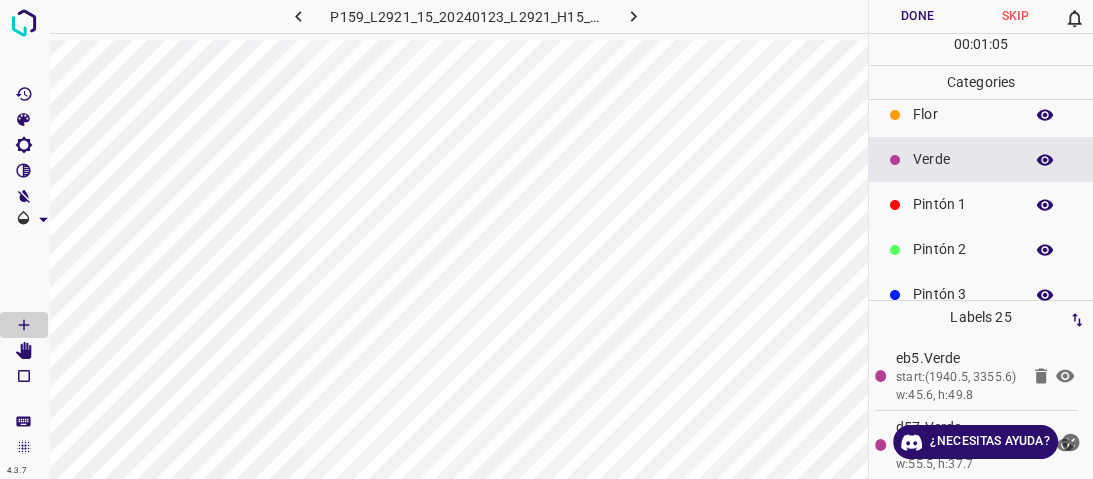 click on "Pintón 1" at bounding box center (981, 204) 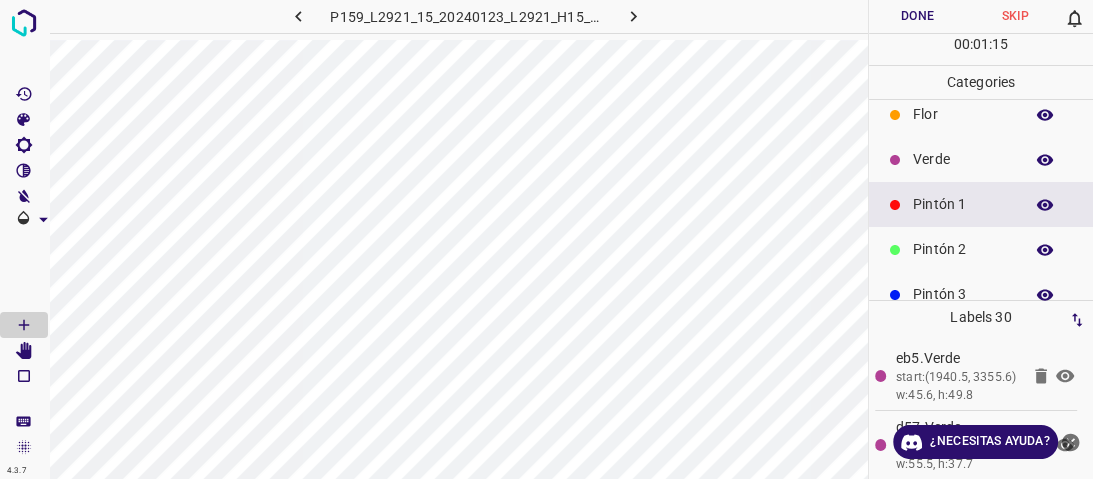 click on "Verde" at bounding box center [963, 159] 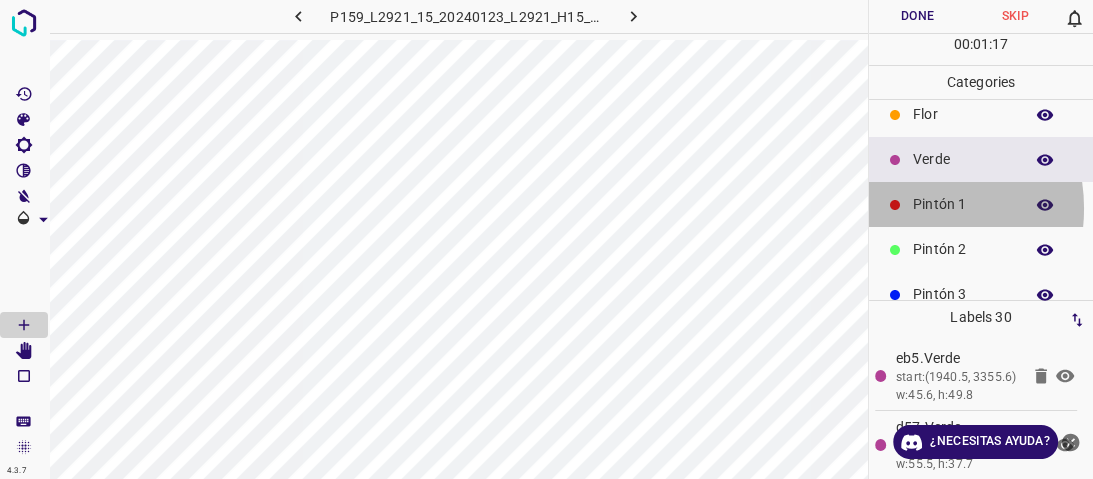 drag, startPoint x: 905, startPoint y: 208, endPoint x: 890, endPoint y: 204, distance: 15.524175 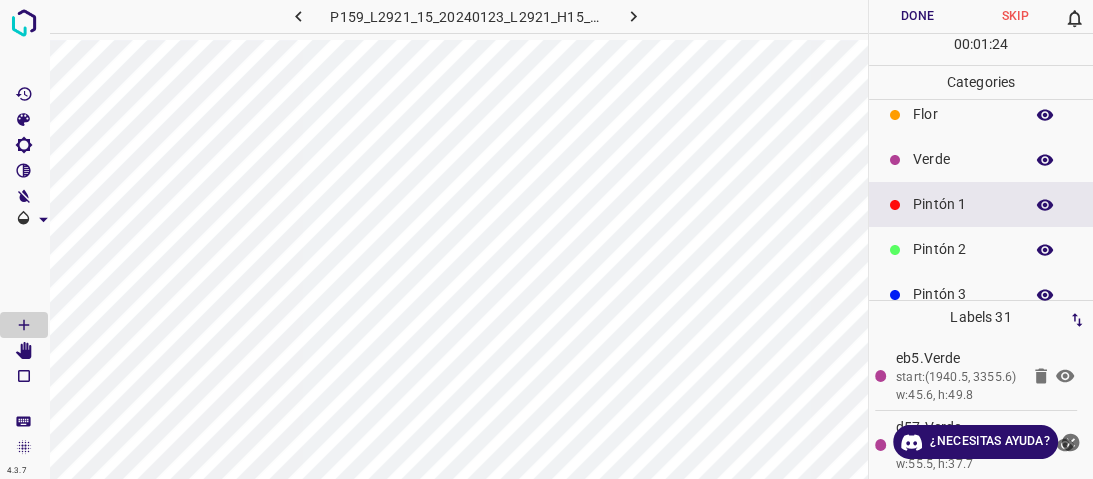 click on "Pintón 2" at bounding box center [963, 249] 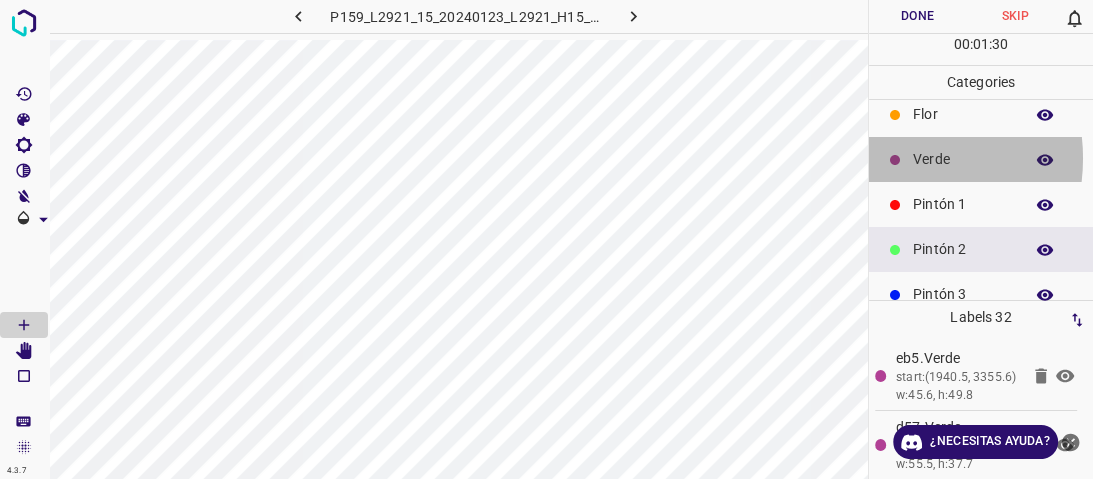click at bounding box center (895, 160) 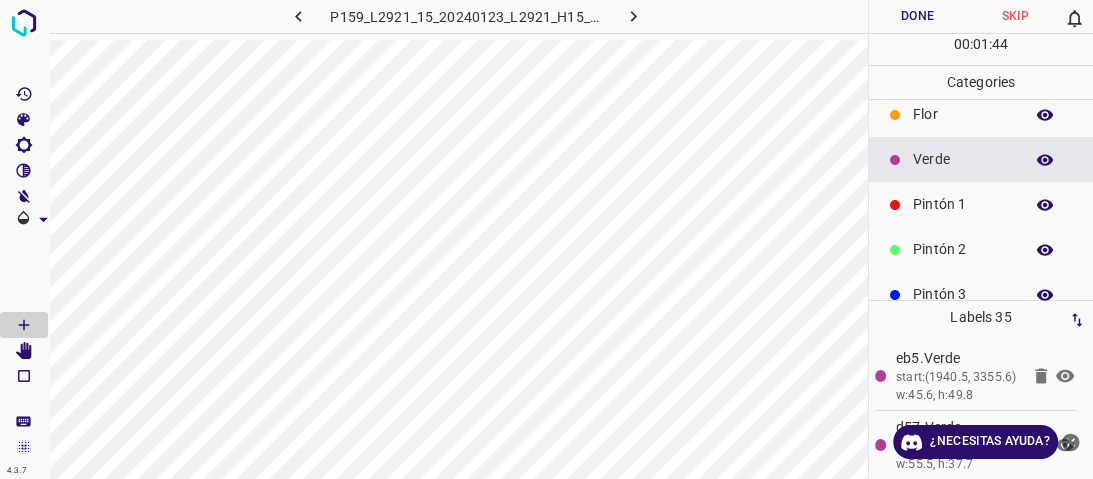 scroll, scrollTop: 176, scrollLeft: 0, axis: vertical 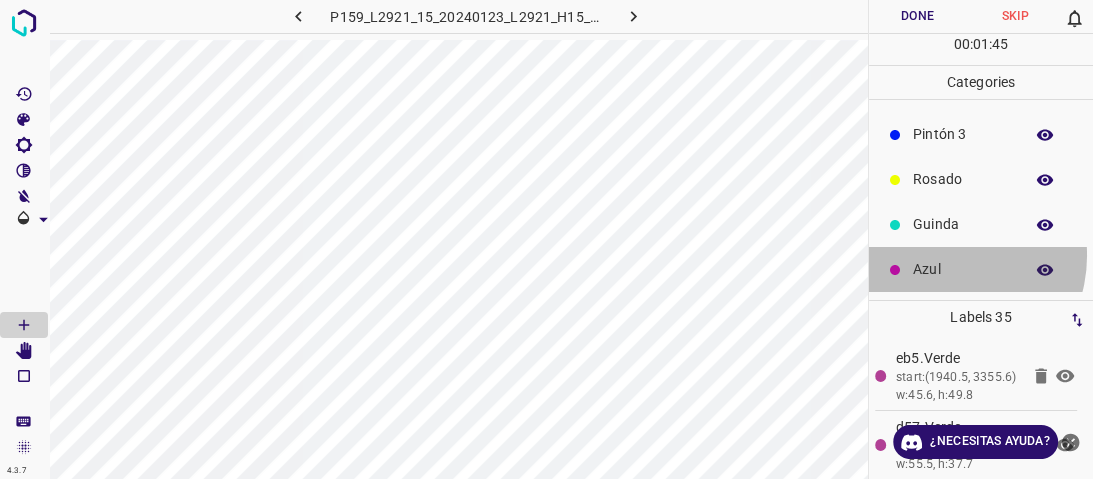 click on "Azul" at bounding box center [981, 269] 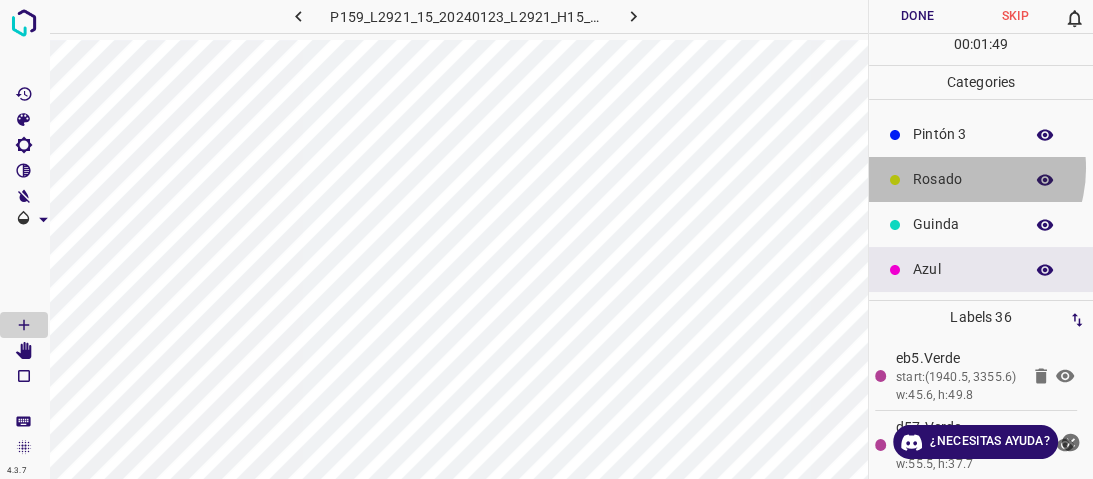 drag, startPoint x: 948, startPoint y: 168, endPoint x: 929, endPoint y: 178, distance: 21.470911 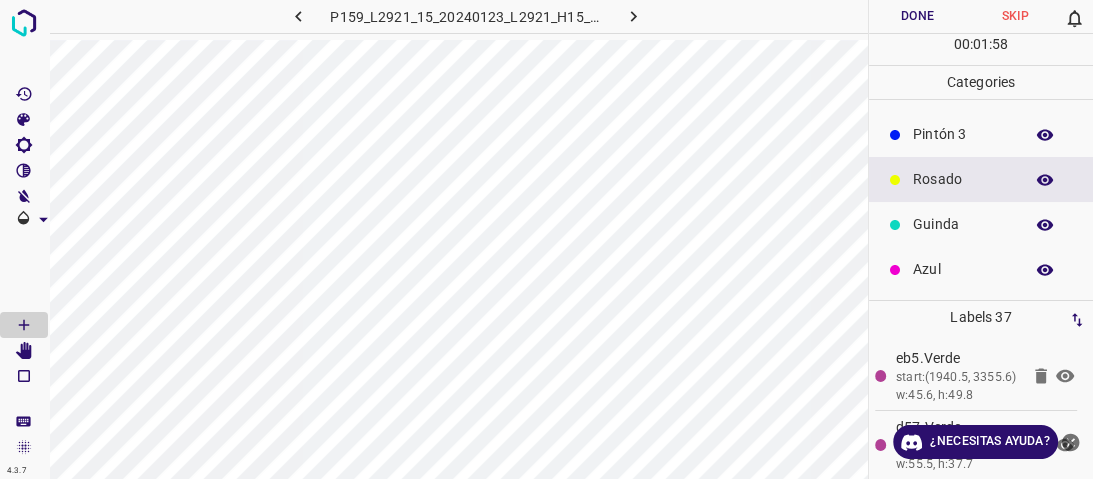 click on "Azul" at bounding box center [963, 269] 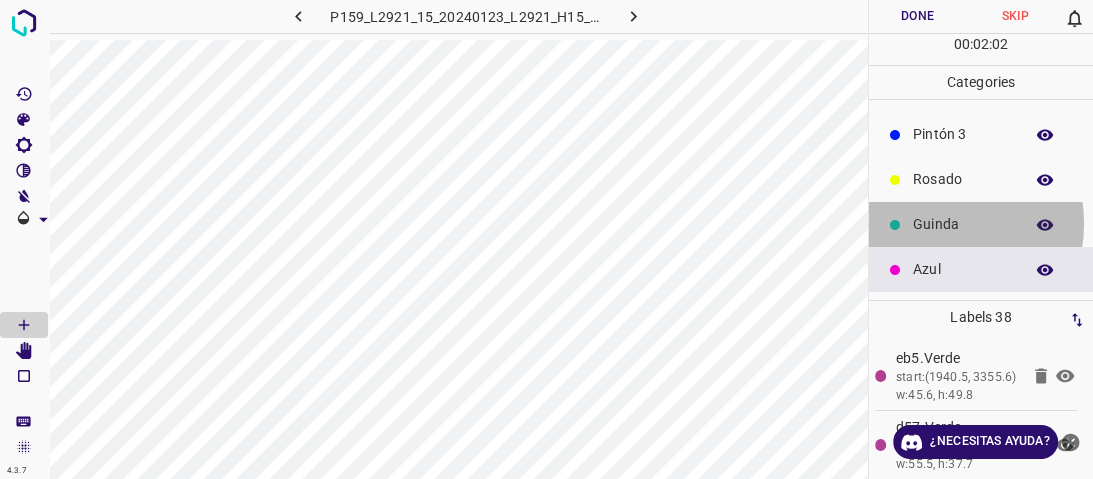 drag, startPoint x: 932, startPoint y: 223, endPoint x: 891, endPoint y: 236, distance: 43.011627 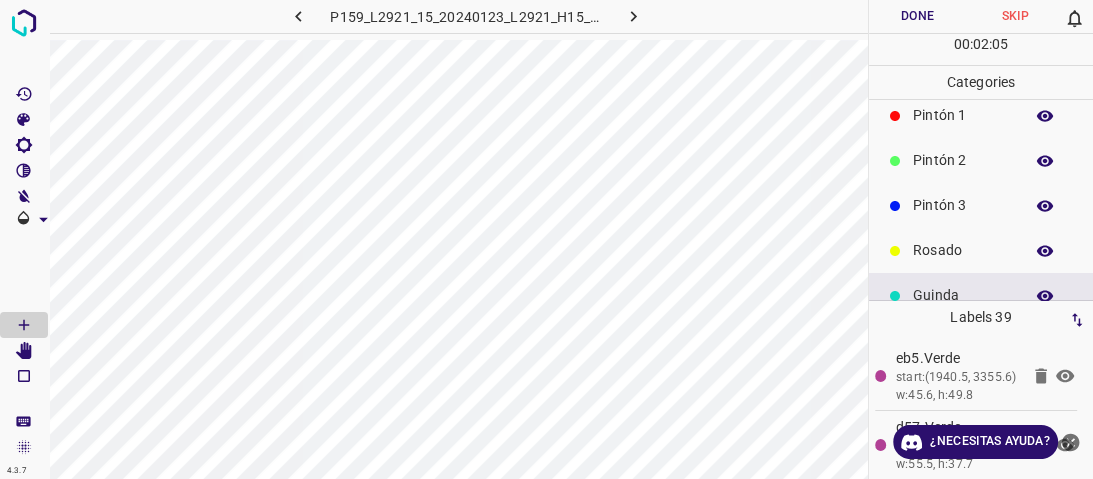 scroll, scrollTop: 16, scrollLeft: 0, axis: vertical 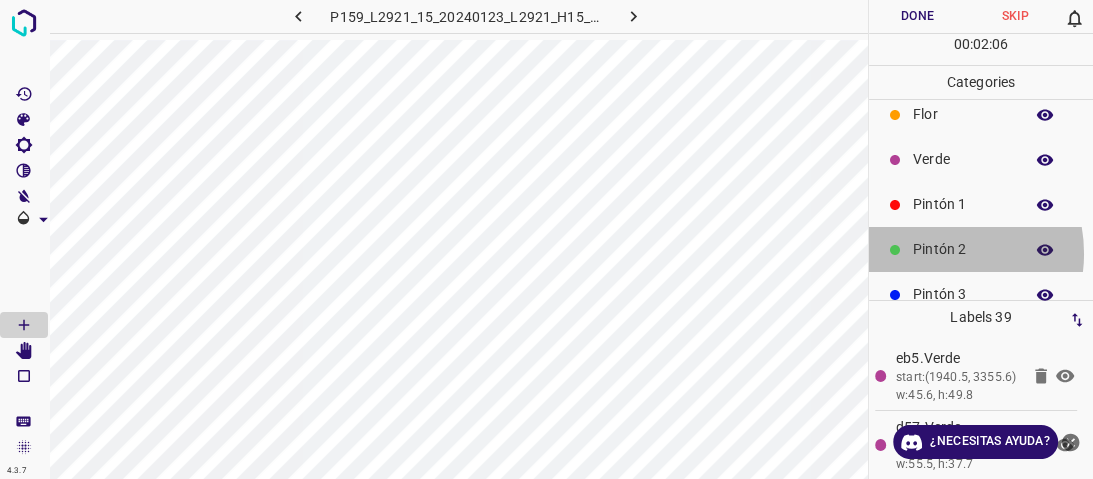 click on "Pintón 2" at bounding box center (963, 249) 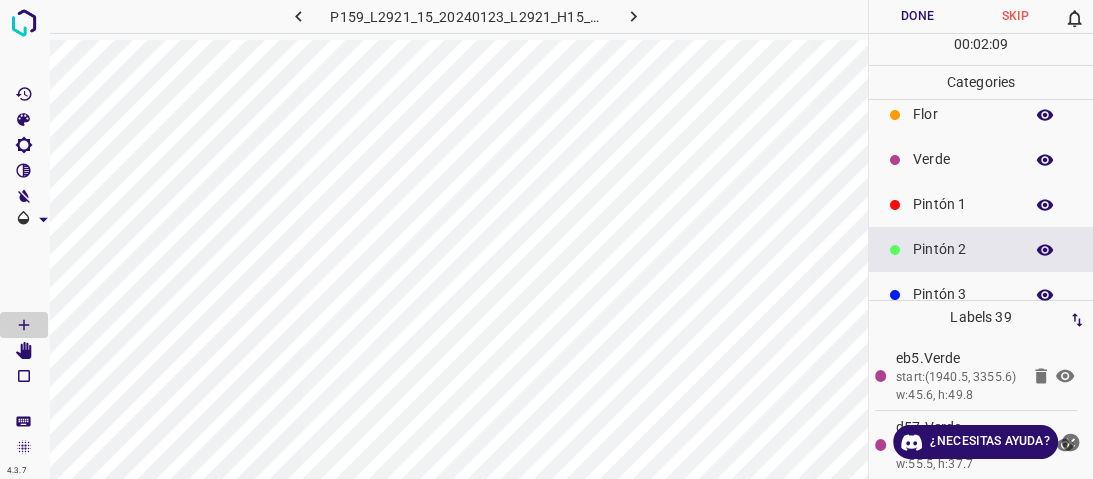 click on "Pintón 2" at bounding box center (963, 249) 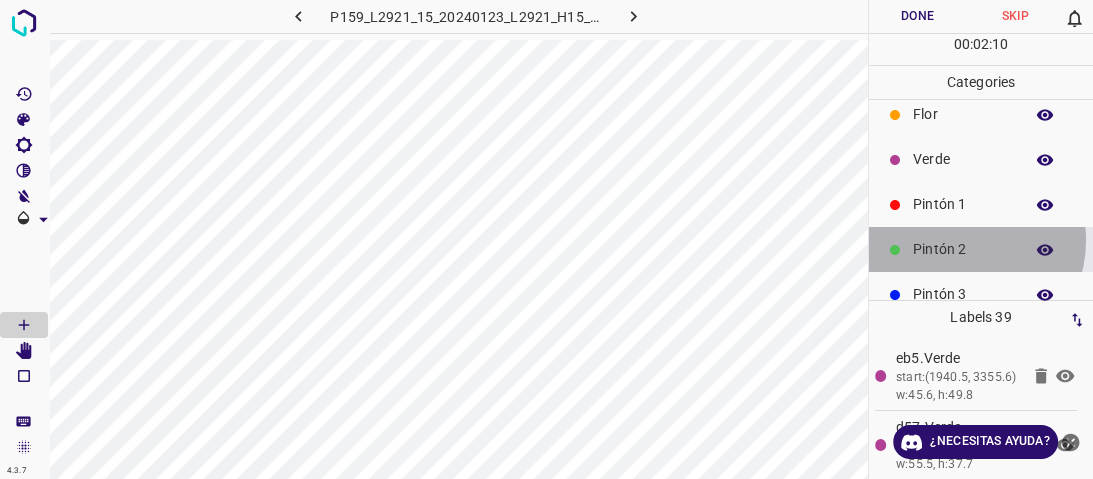 click on "Pintón 2" at bounding box center [963, 249] 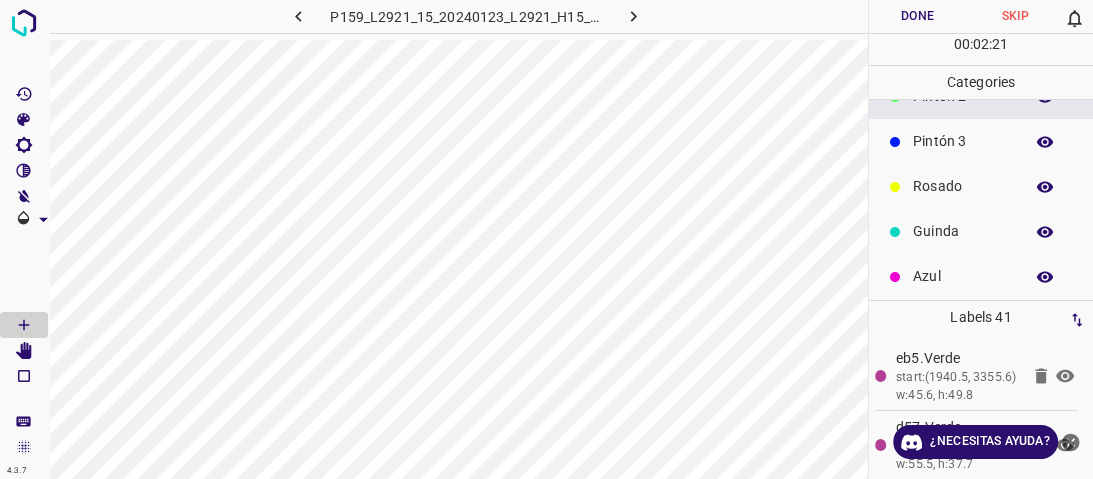 scroll, scrollTop: 176, scrollLeft: 0, axis: vertical 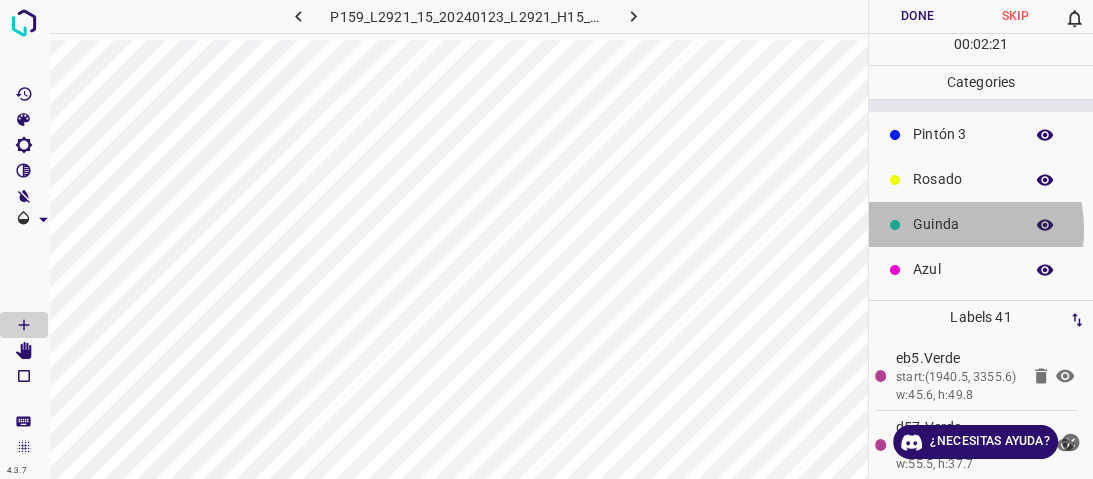 click on "Guinda" at bounding box center [963, 224] 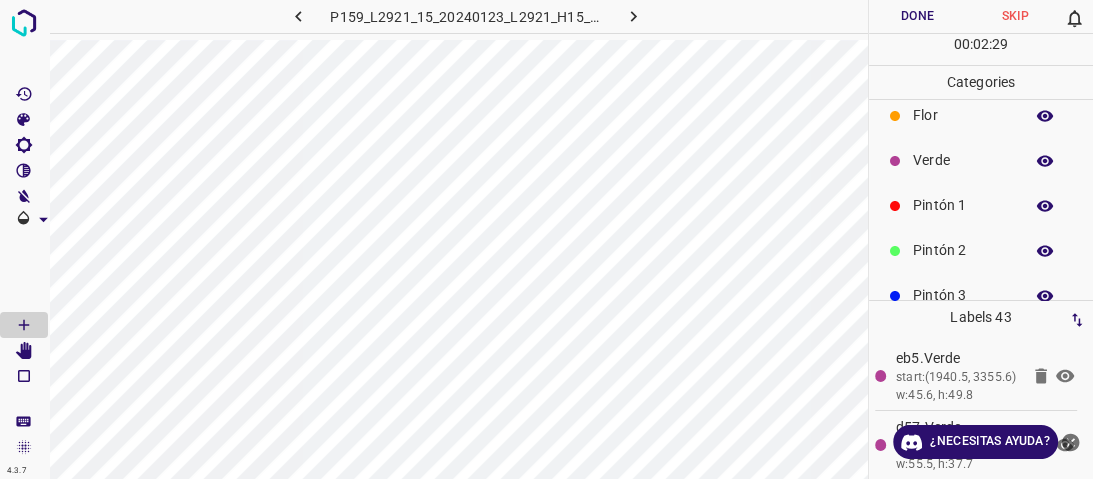 scroll, scrollTop: 0, scrollLeft: 0, axis: both 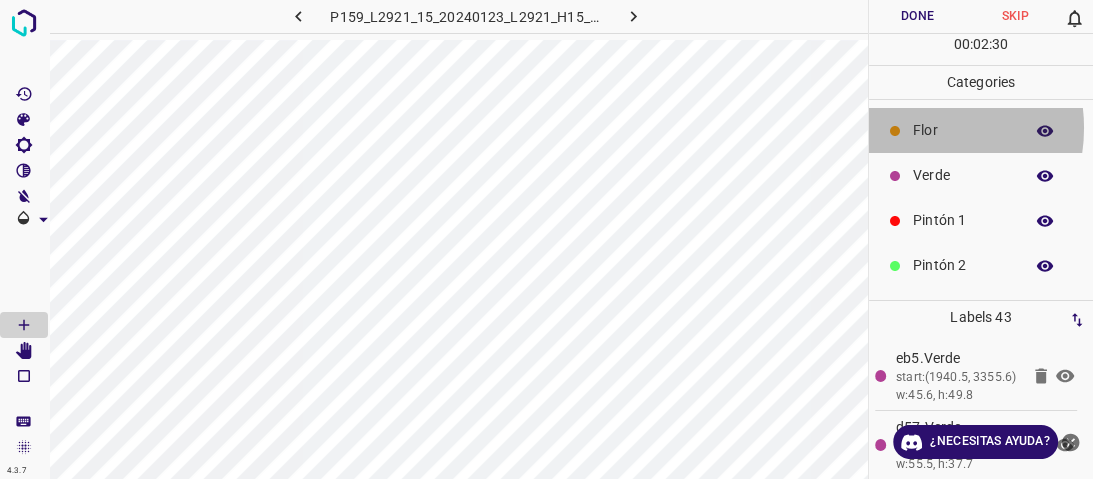 drag, startPoint x: 909, startPoint y: 128, endPoint x: 894, endPoint y: 128, distance: 15 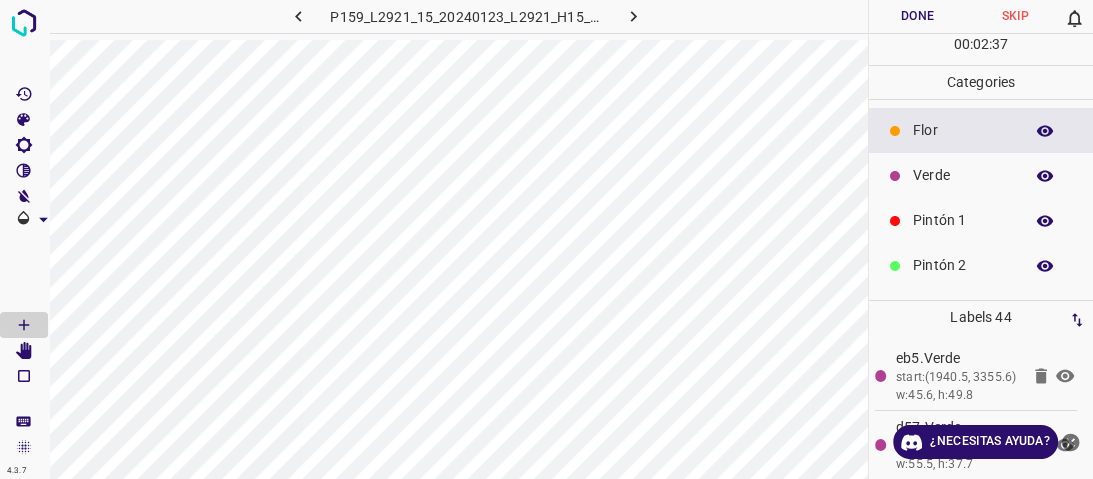 click on "Pintón 1" at bounding box center [963, 220] 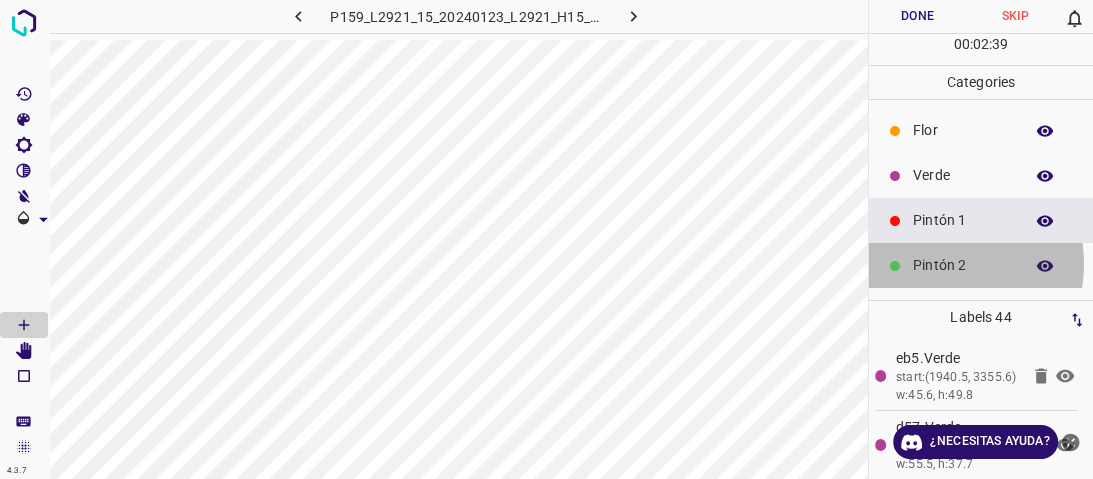 drag, startPoint x: 929, startPoint y: 264, endPoint x: 917, endPoint y: 268, distance: 12.649111 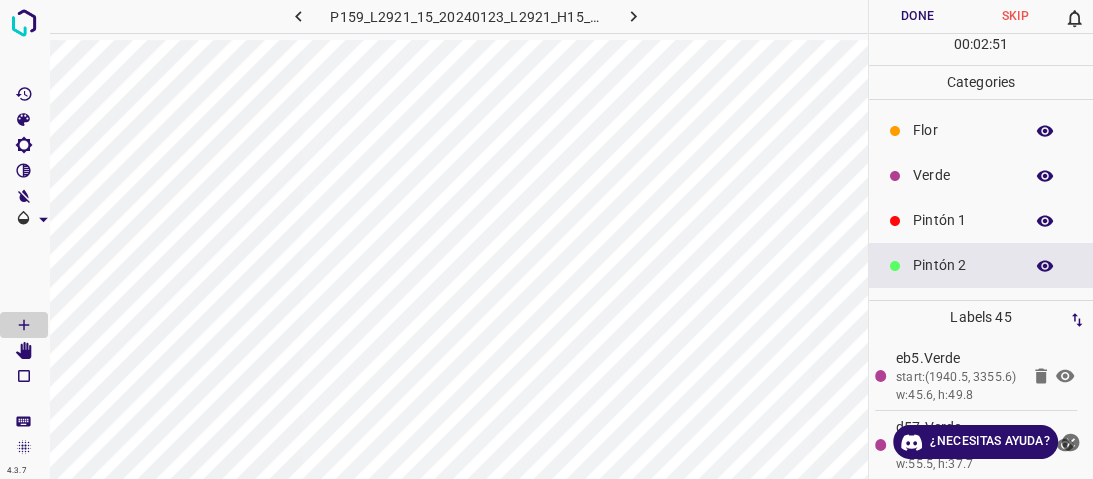 click on "Verde" at bounding box center [963, 175] 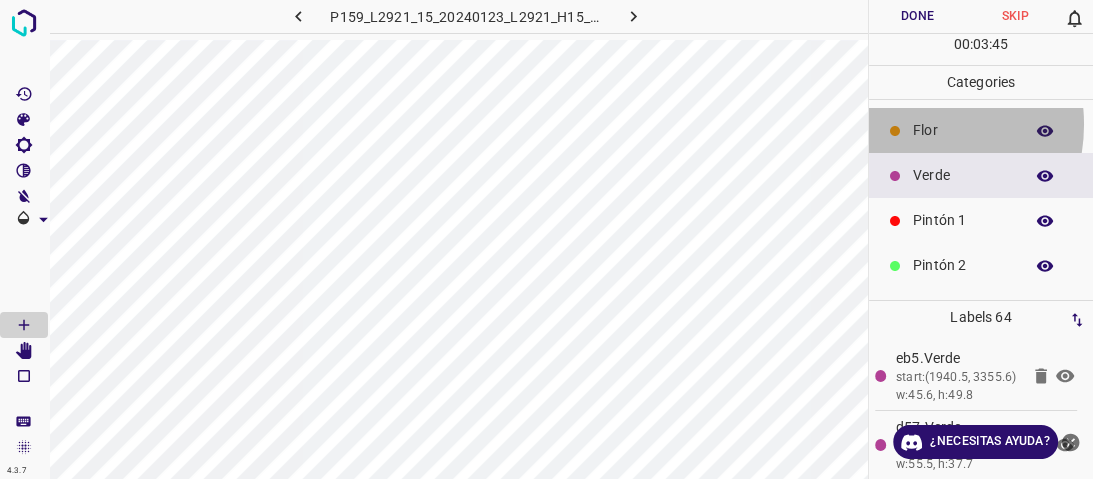 click on "Flor" at bounding box center (981, 130) 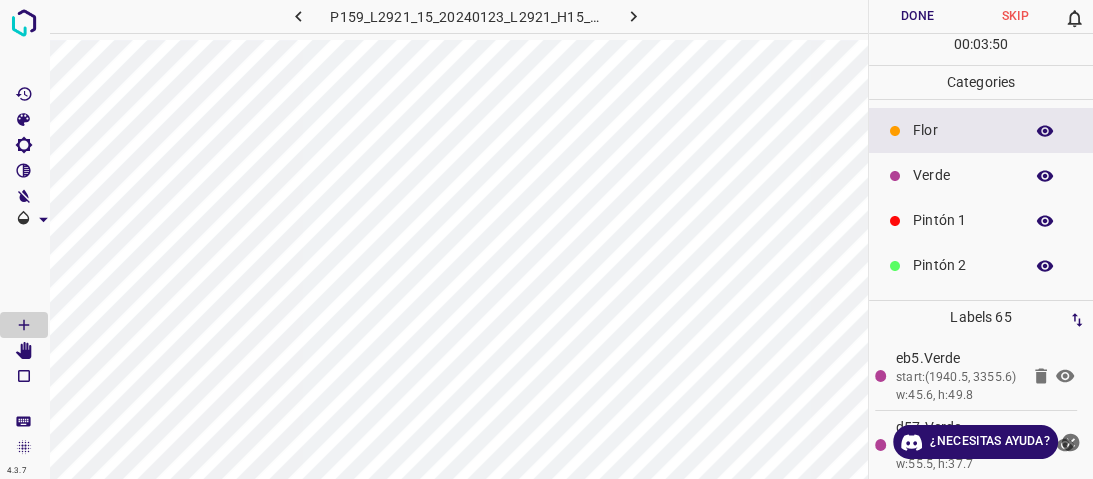 click on "Verde" at bounding box center [963, 175] 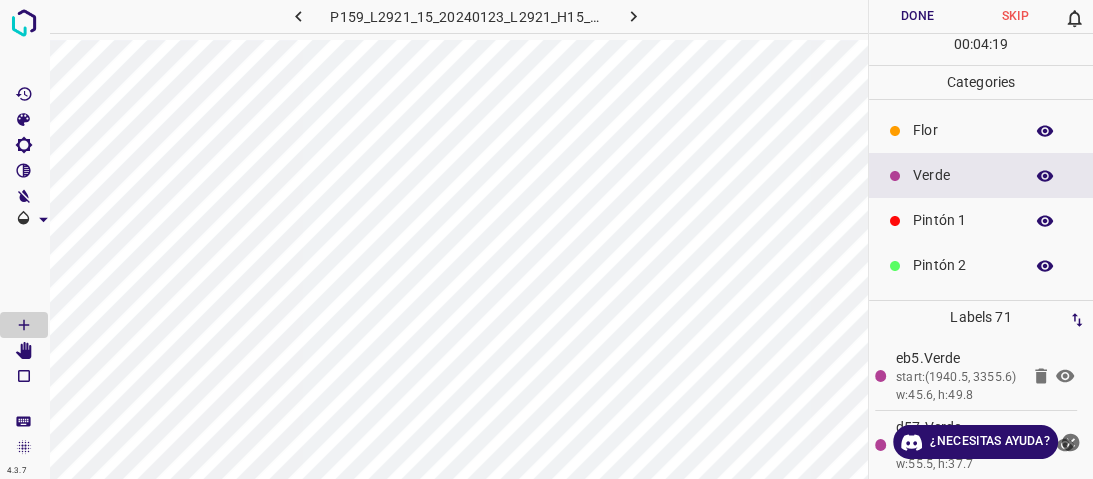 click on "Flor" at bounding box center [963, 130] 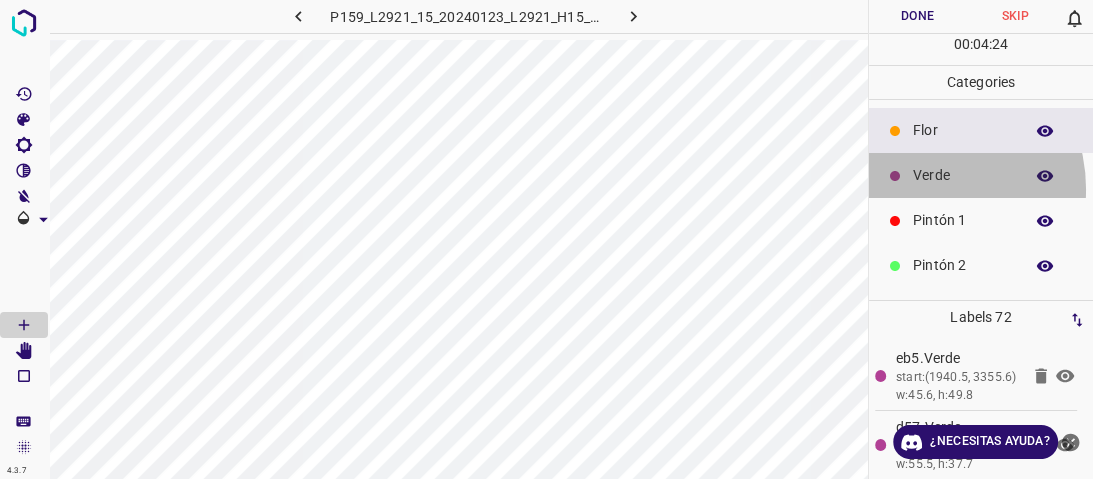 click on "Verde" at bounding box center (981, 175) 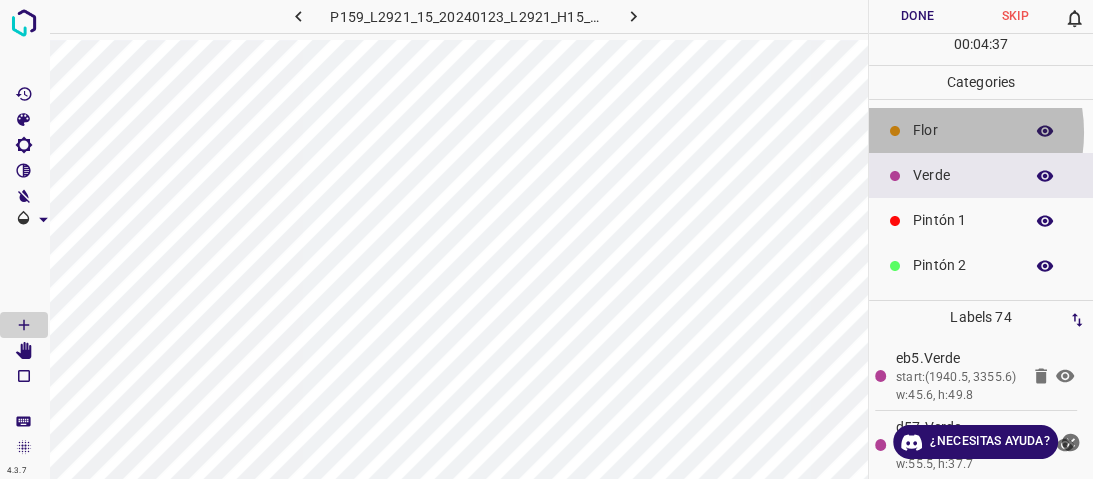 drag, startPoint x: 931, startPoint y: 132, endPoint x: 895, endPoint y: 140, distance: 36.878178 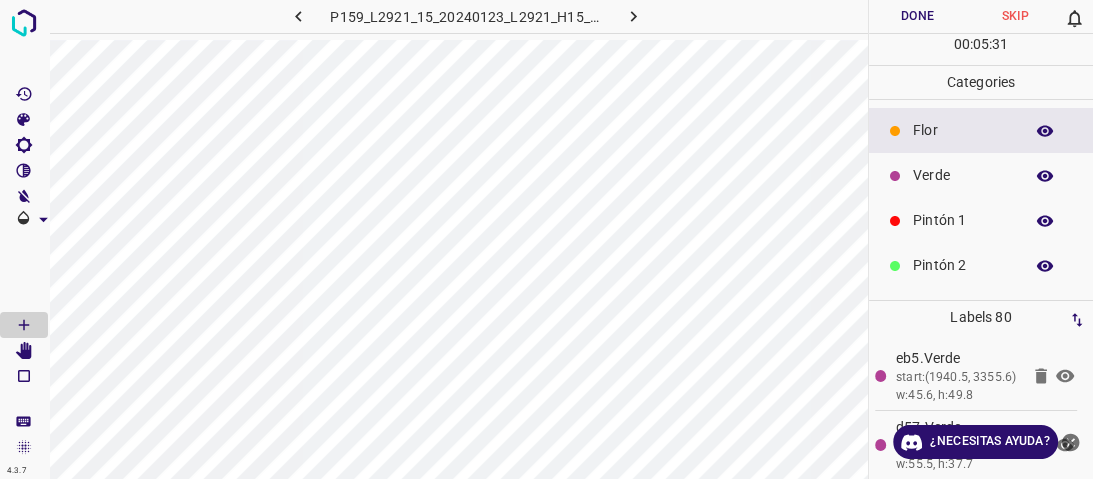 click on "Verde" at bounding box center [963, 175] 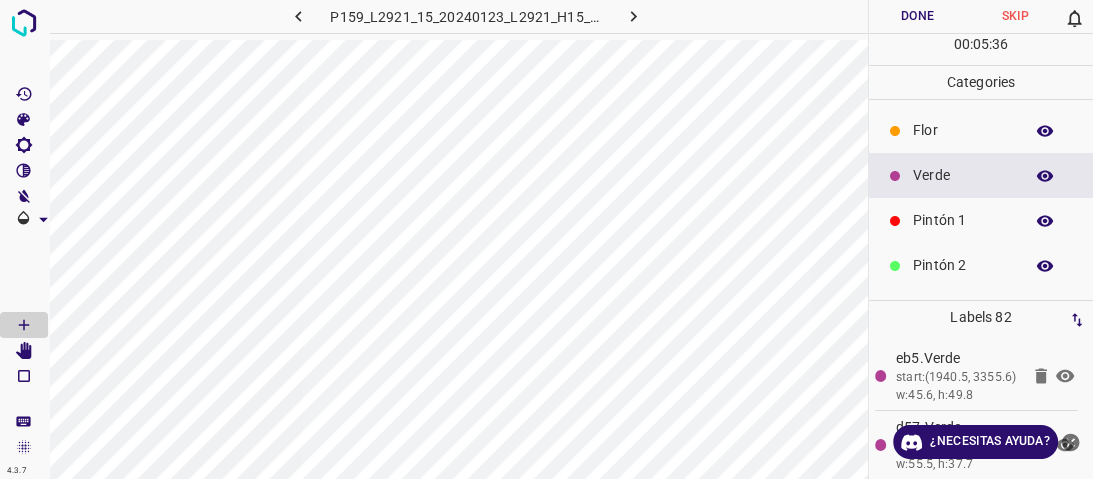 drag, startPoint x: 912, startPoint y: 131, endPoint x: 896, endPoint y: 148, distance: 23.345236 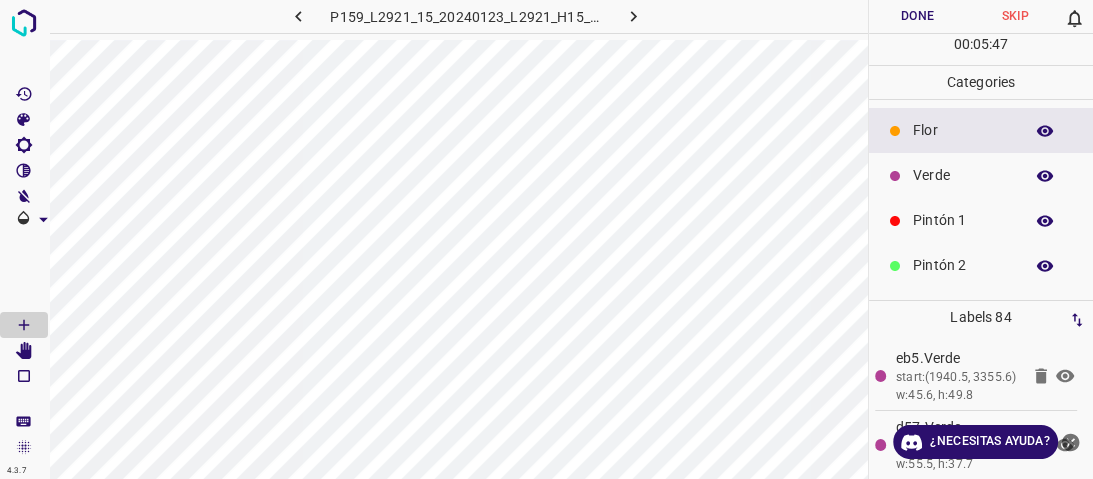 drag, startPoint x: 948, startPoint y: 176, endPoint x: 930, endPoint y: 184, distance: 19.697716 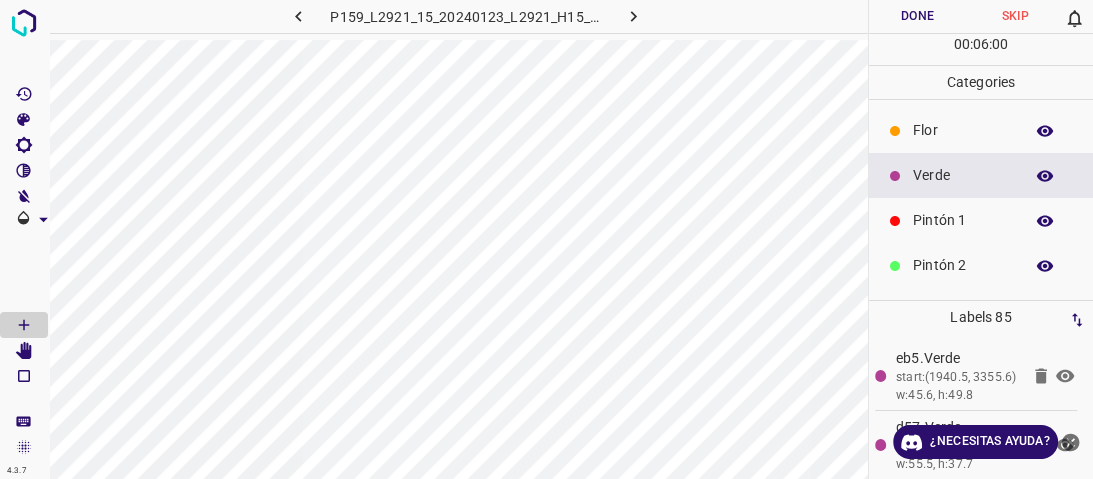 click on "Pintón 1" at bounding box center [981, 220] 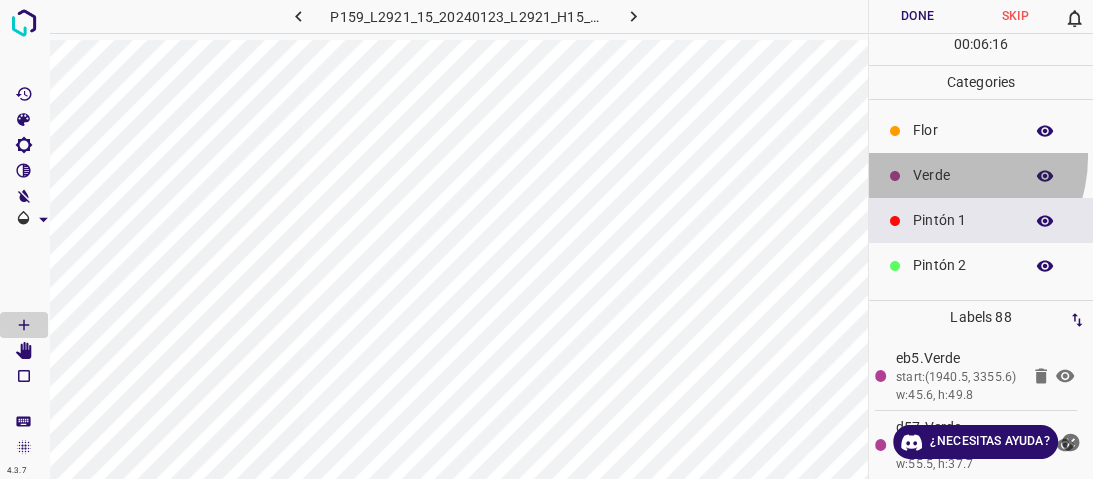 drag, startPoint x: 936, startPoint y: 156, endPoint x: 936, endPoint y: 170, distance: 14 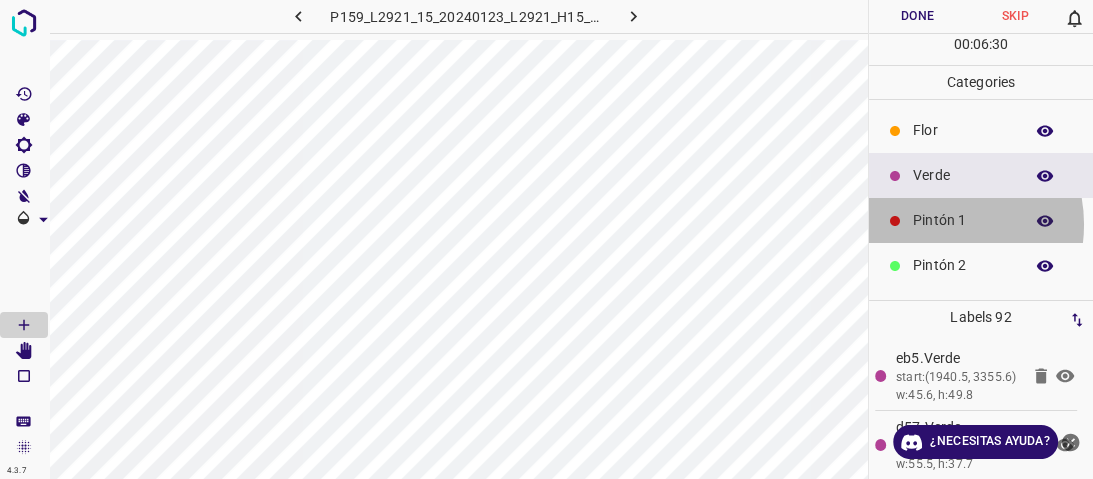 click on "Pintón 1" at bounding box center (963, 220) 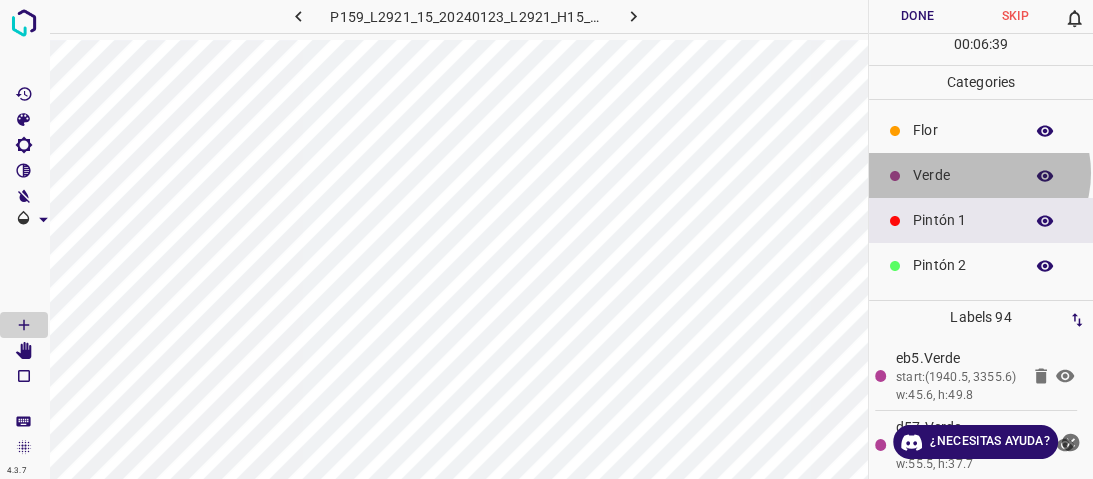 drag, startPoint x: 976, startPoint y: 173, endPoint x: 954, endPoint y: 180, distance: 23.086792 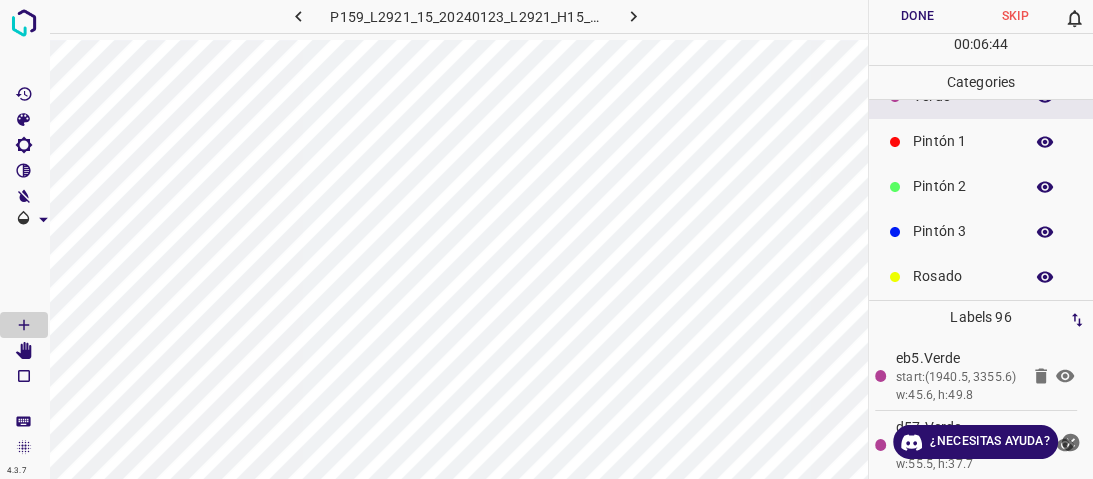 scroll, scrollTop: 176, scrollLeft: 0, axis: vertical 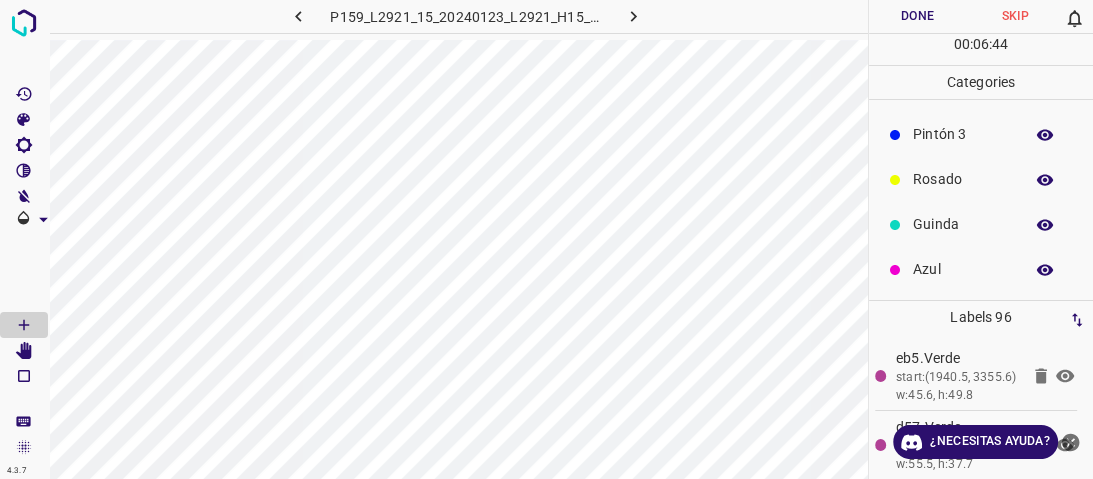 click on "Azul" at bounding box center [963, 269] 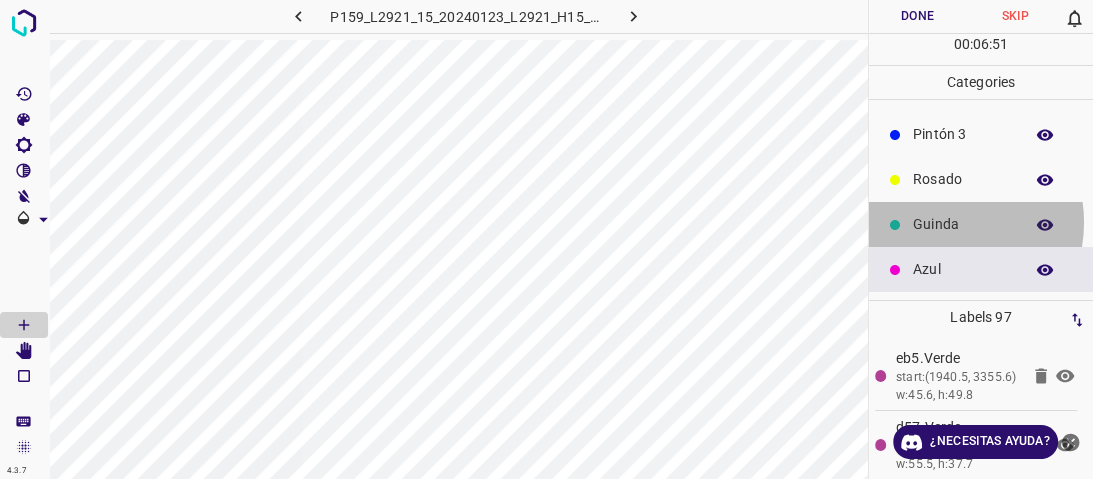 drag, startPoint x: 939, startPoint y: 222, endPoint x: 924, endPoint y: 227, distance: 15.811388 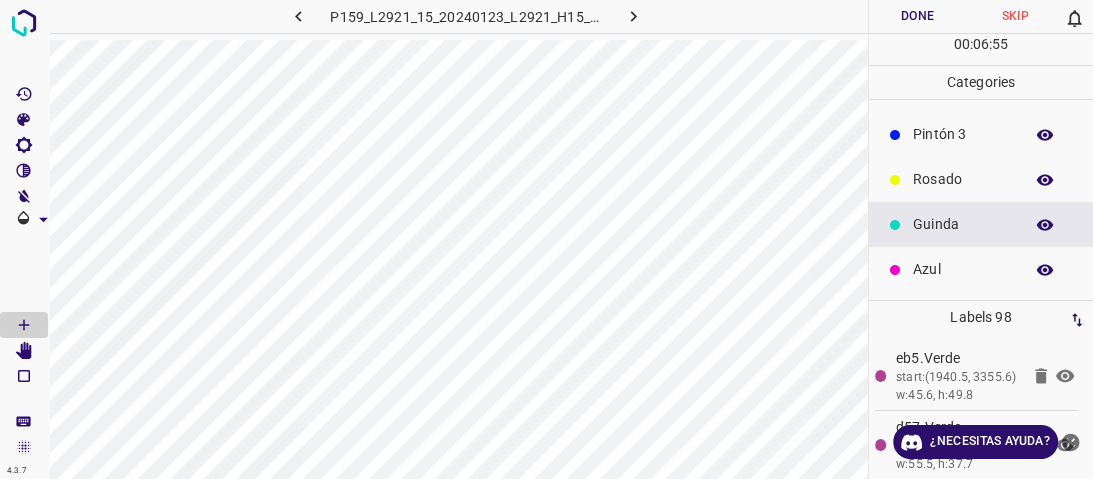 drag, startPoint x: 940, startPoint y: 188, endPoint x: 927, endPoint y: 193, distance: 13.928389 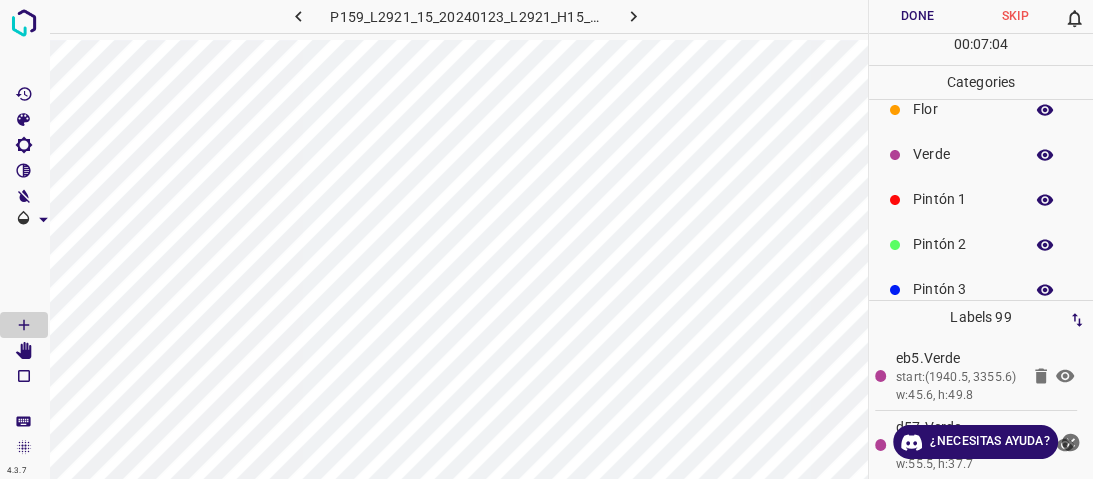 scroll, scrollTop: 0, scrollLeft: 0, axis: both 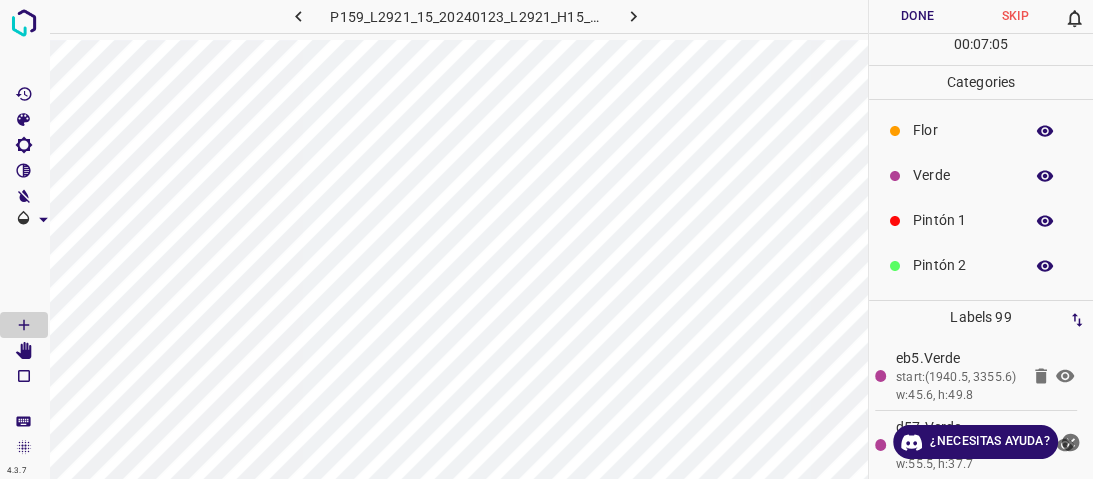 drag, startPoint x: 955, startPoint y: 176, endPoint x: 934, endPoint y: 186, distance: 23.259407 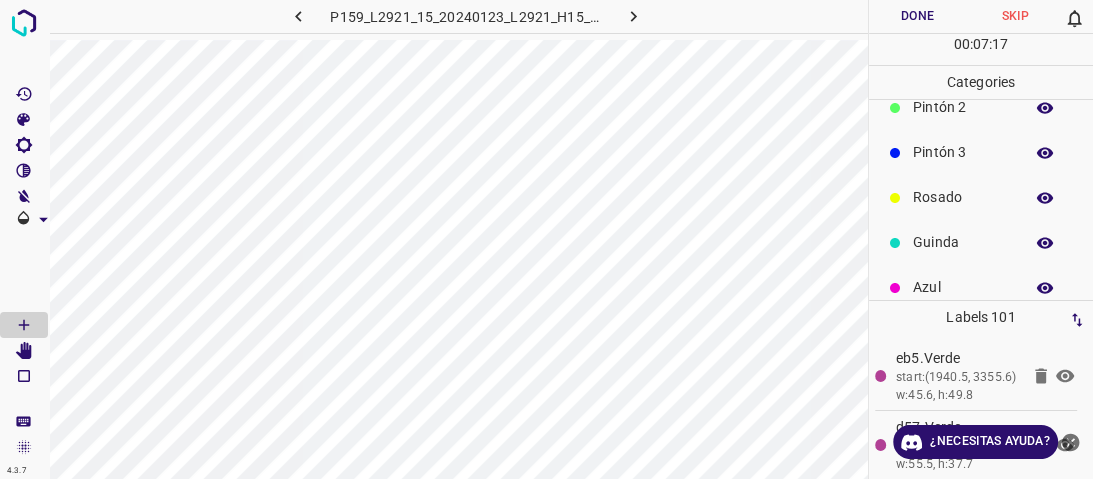 scroll, scrollTop: 160, scrollLeft: 0, axis: vertical 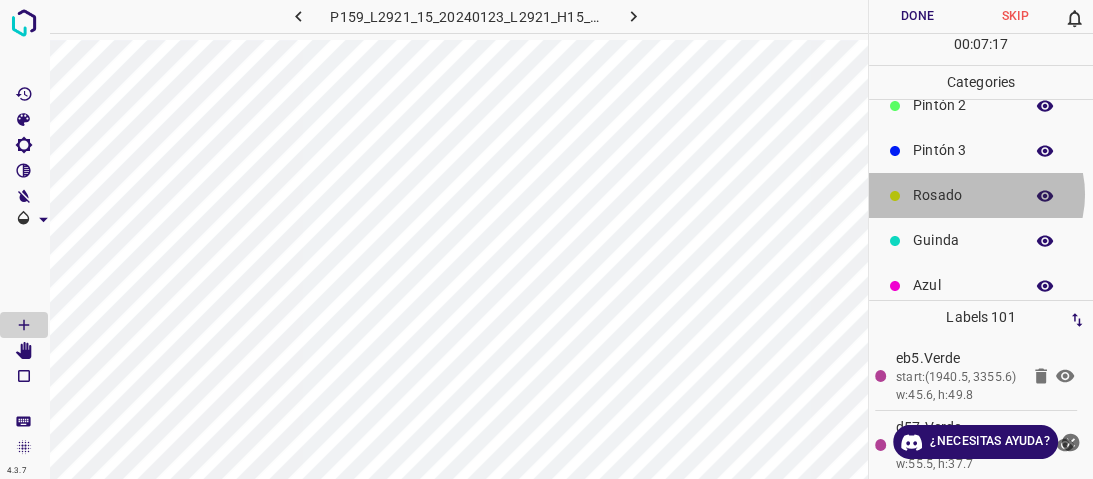 drag, startPoint x: 973, startPoint y: 194, endPoint x: 940, endPoint y: 215, distance: 39.115215 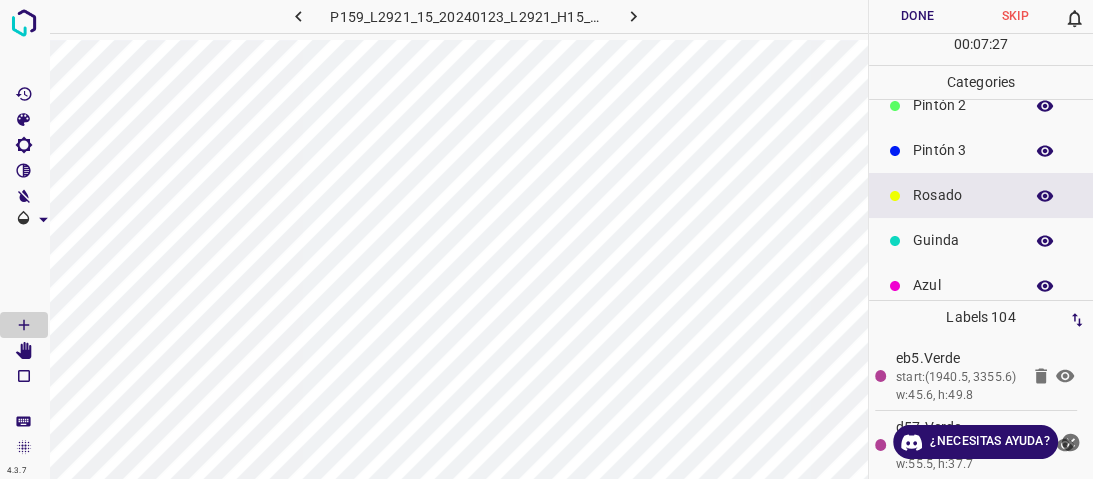 click on "Azul" at bounding box center [963, 285] 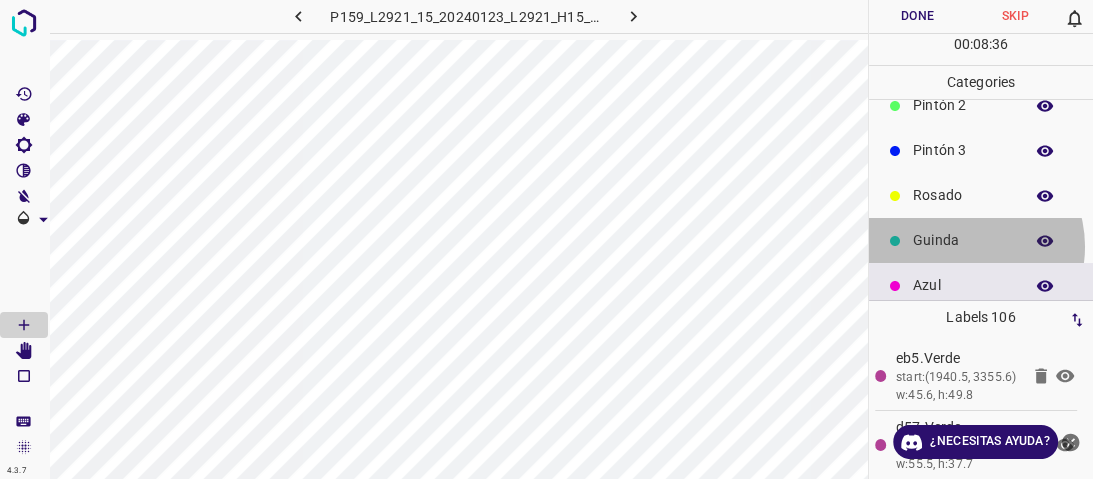 click on "Guinda" at bounding box center (963, 240) 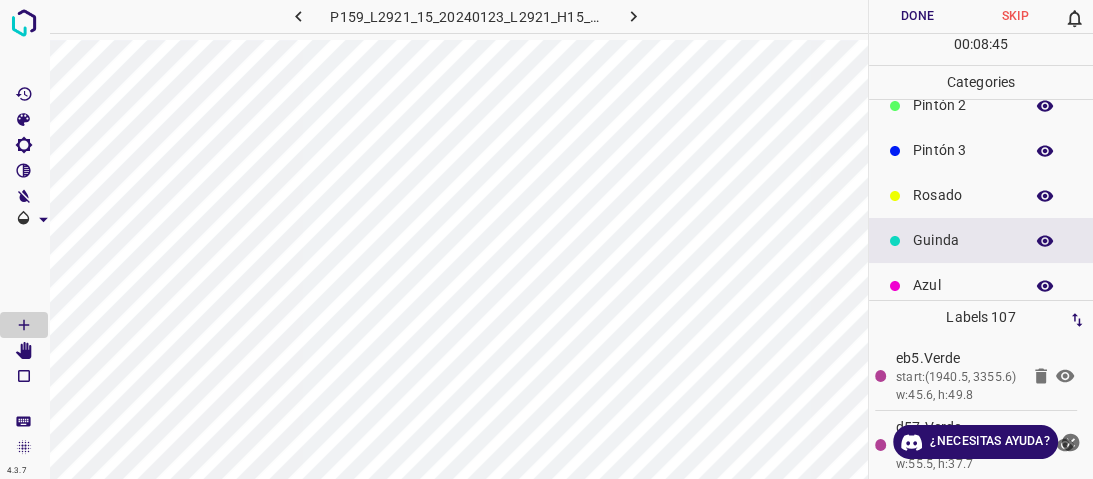 drag, startPoint x: 988, startPoint y: 300, endPoint x: 884, endPoint y: 301, distance: 104.00481 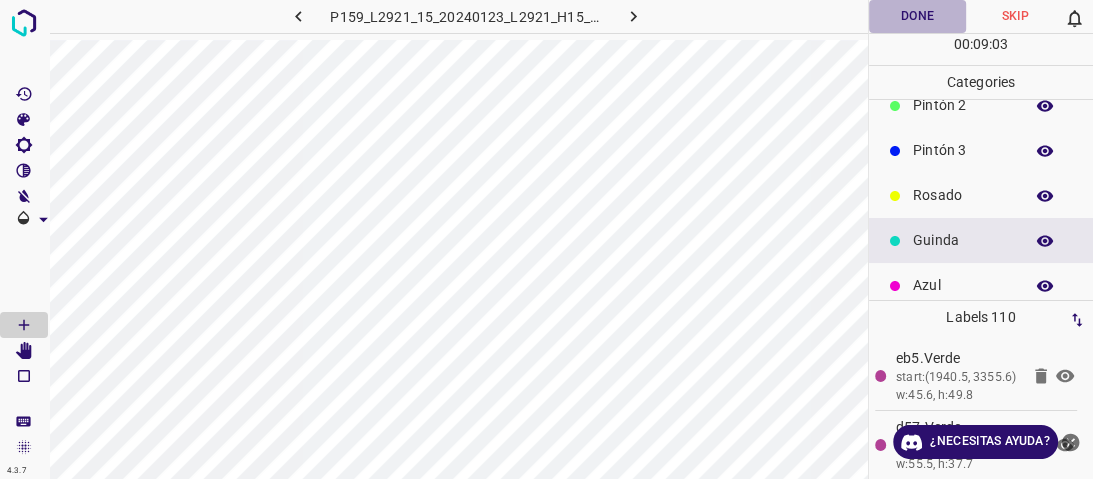 click on "Done" at bounding box center [918, 16] 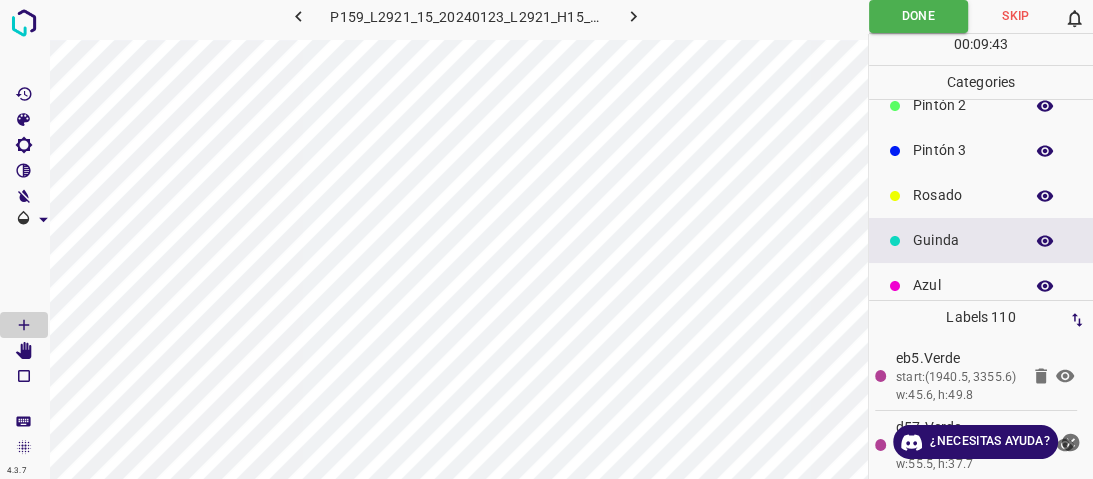 click 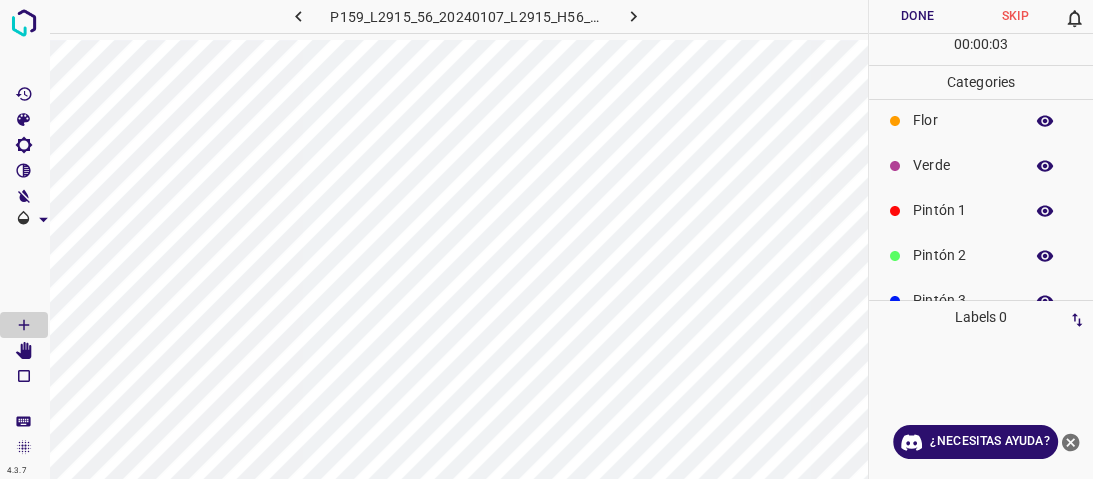 scroll, scrollTop: 0, scrollLeft: 0, axis: both 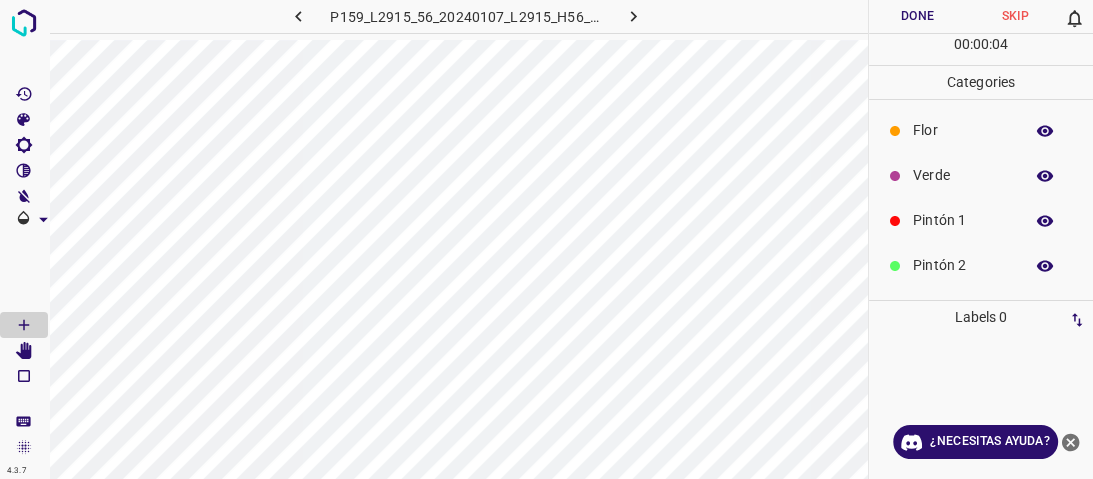 drag, startPoint x: 962, startPoint y: 124, endPoint x: 868, endPoint y: 156, distance: 99.29753 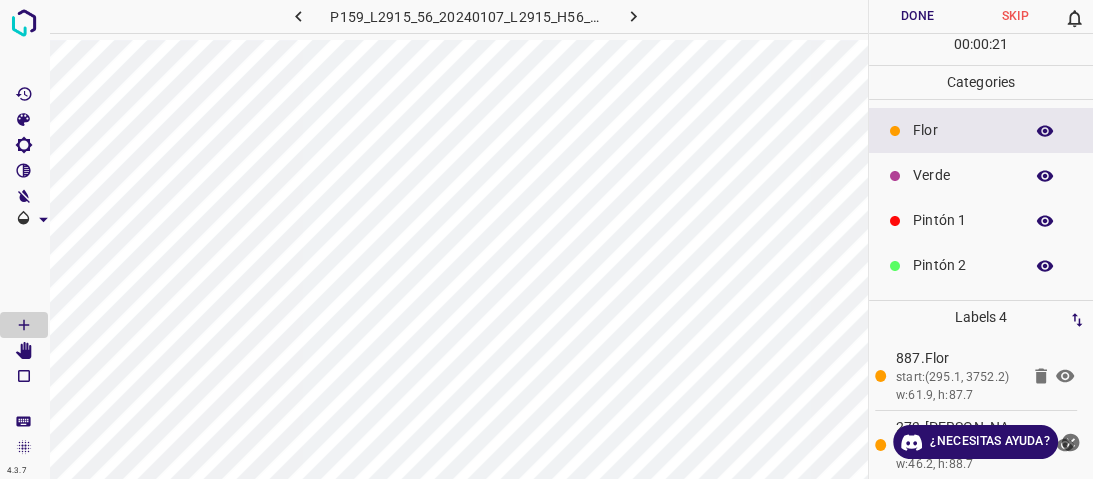 scroll, scrollTop: 176, scrollLeft: 0, axis: vertical 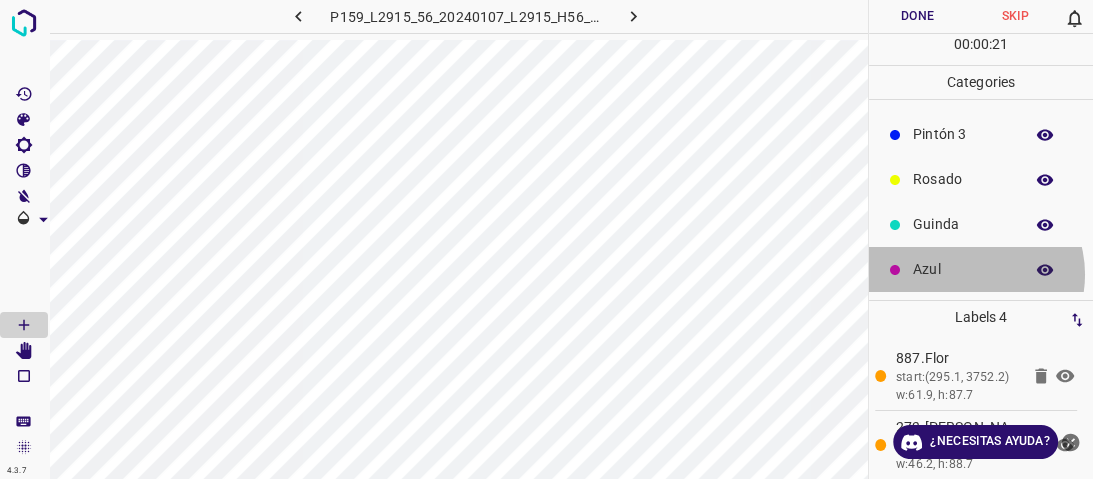 click on "Azul" at bounding box center [963, 269] 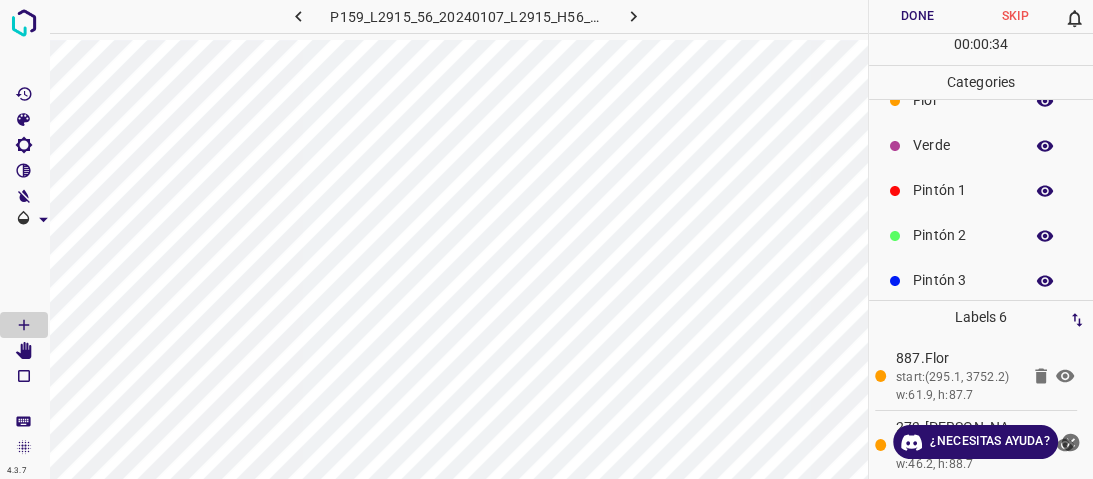 scroll, scrollTop: 0, scrollLeft: 0, axis: both 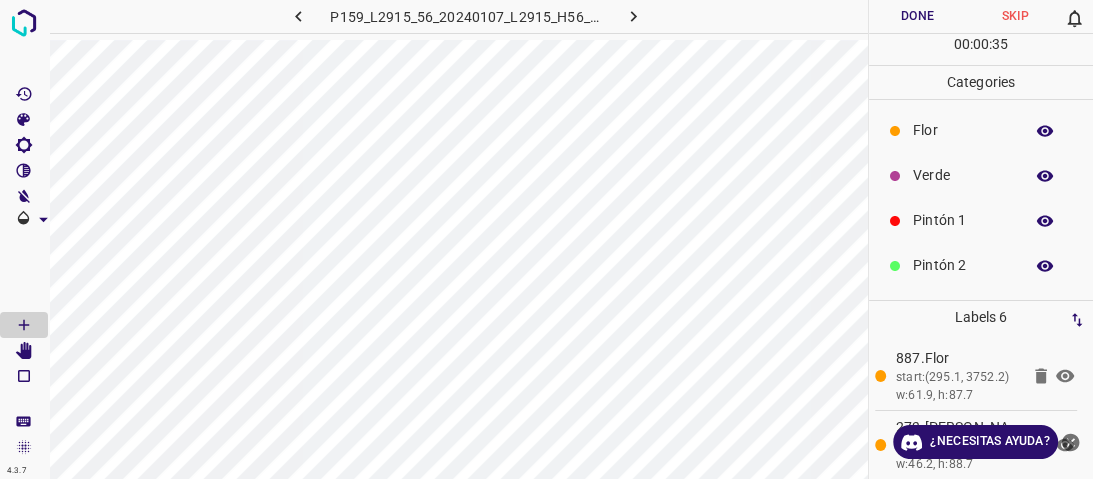 click on "Verde" at bounding box center [963, 175] 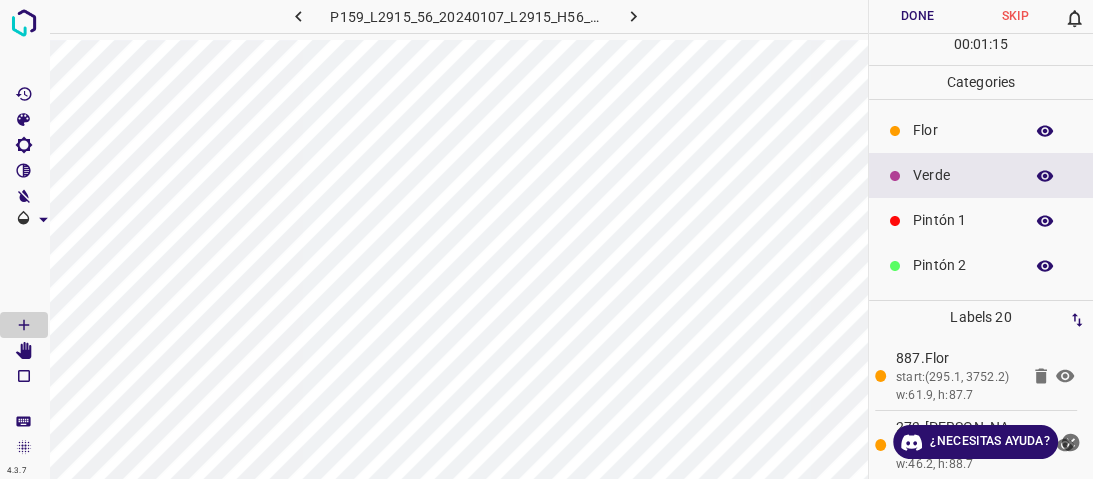 click on "Pintón 1" at bounding box center (963, 220) 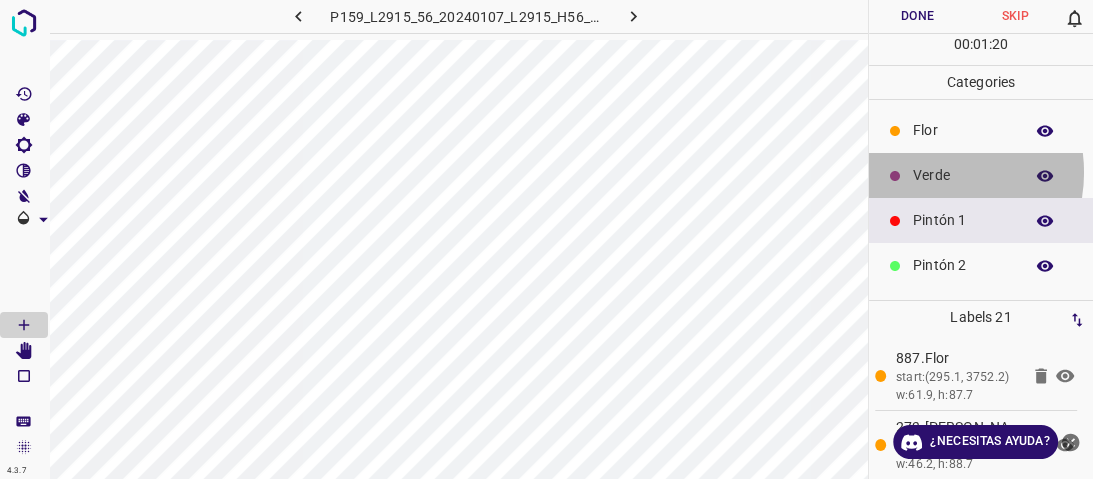 click on "Verde" at bounding box center (963, 175) 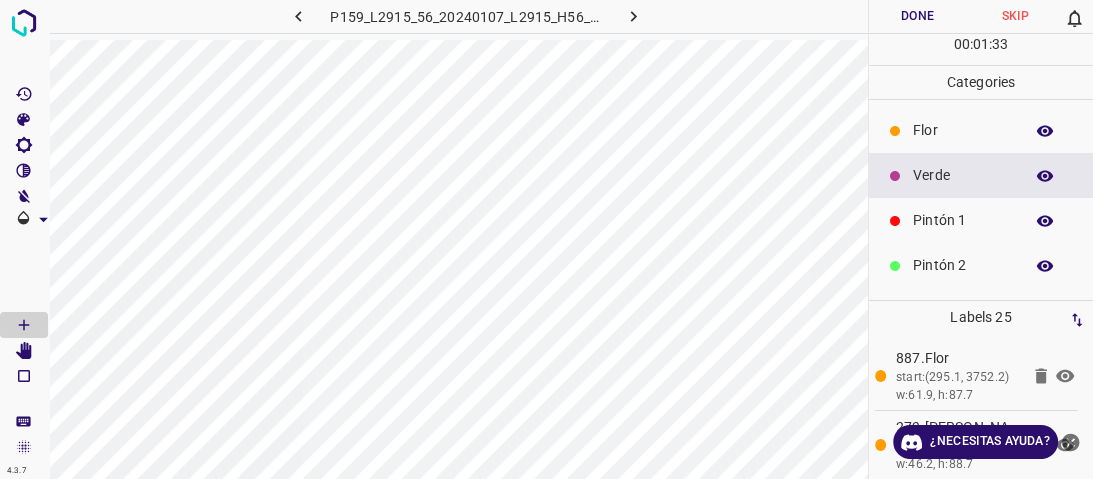 click on "Flor" at bounding box center [963, 130] 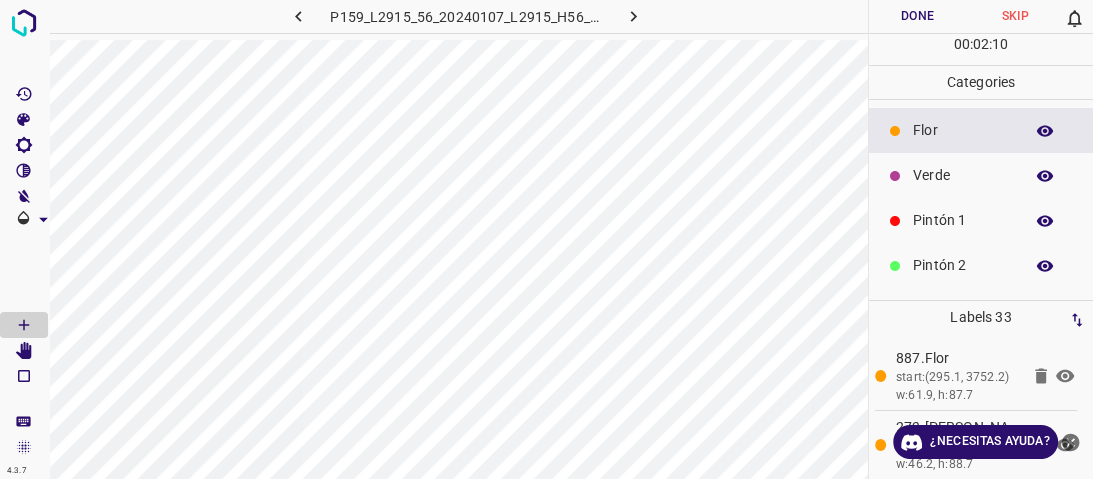 click on "Verde" at bounding box center [981, 175] 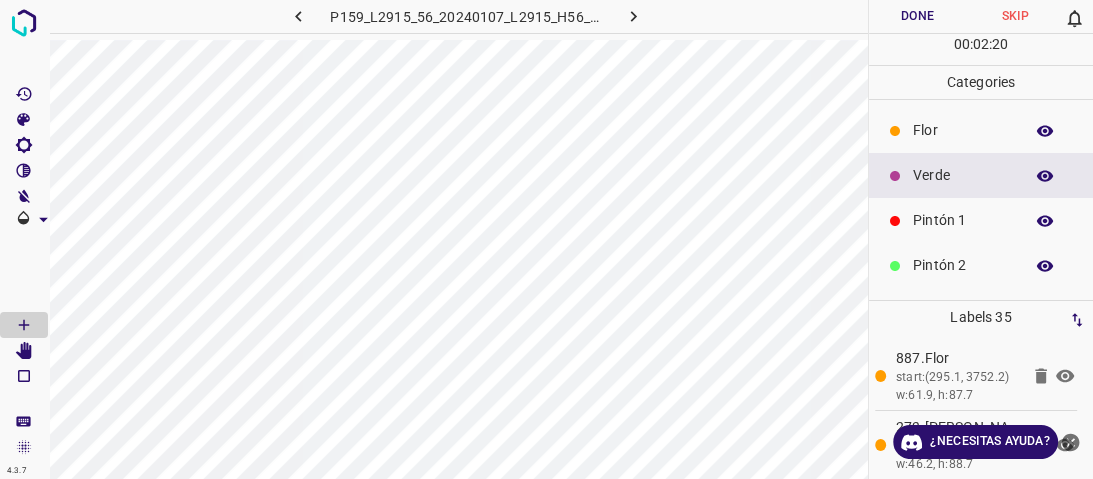 click on "Flor" at bounding box center [981, 130] 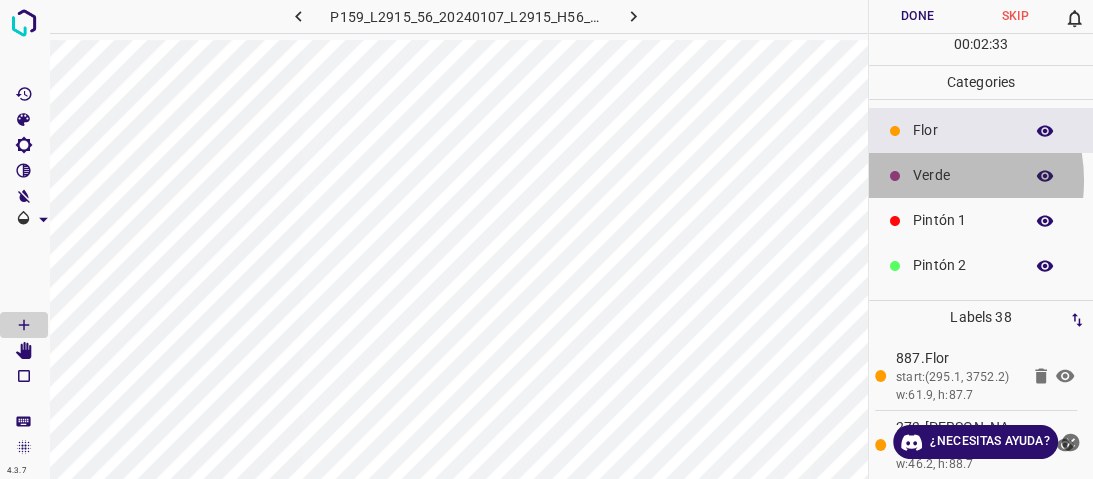 click on "Verde" at bounding box center [963, 175] 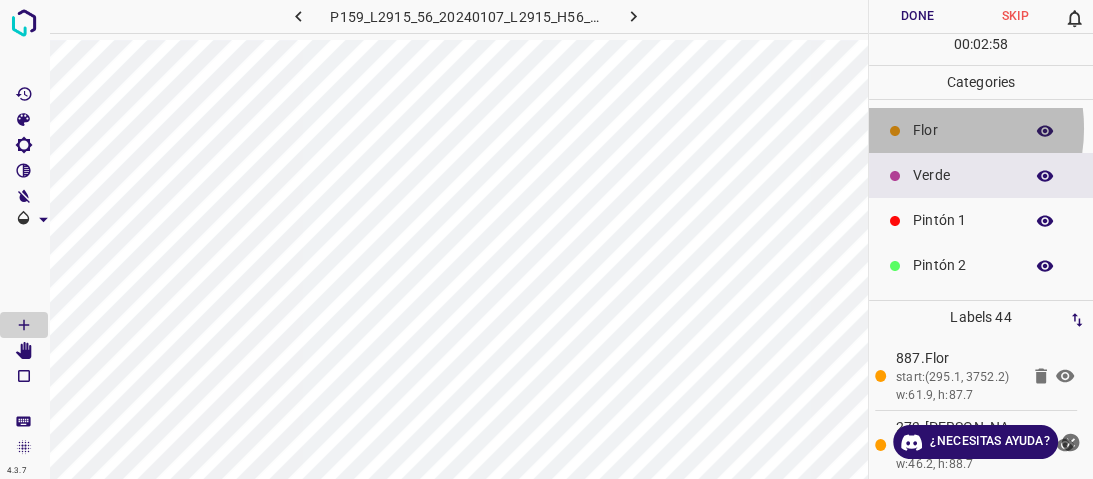 click on "Flor" at bounding box center (963, 130) 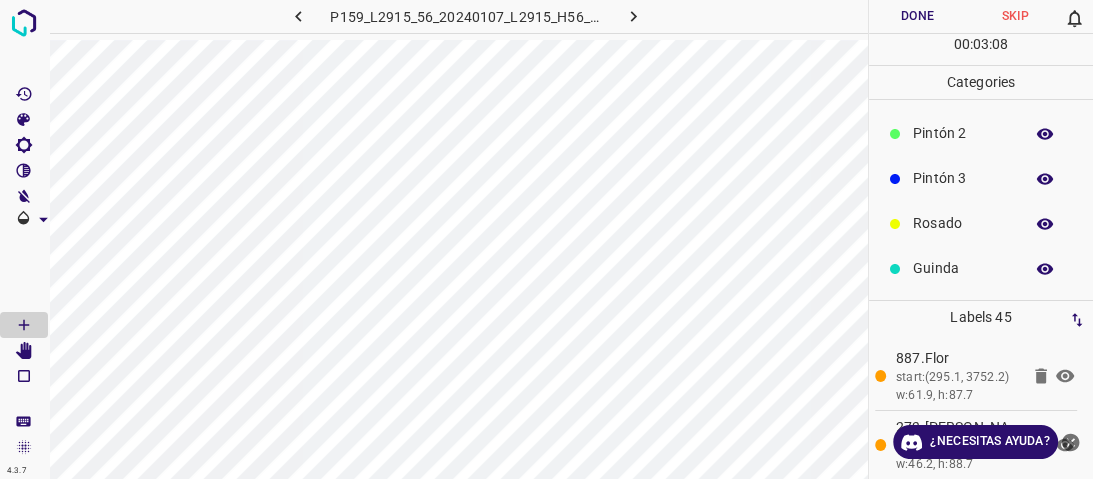 scroll, scrollTop: 160, scrollLeft: 0, axis: vertical 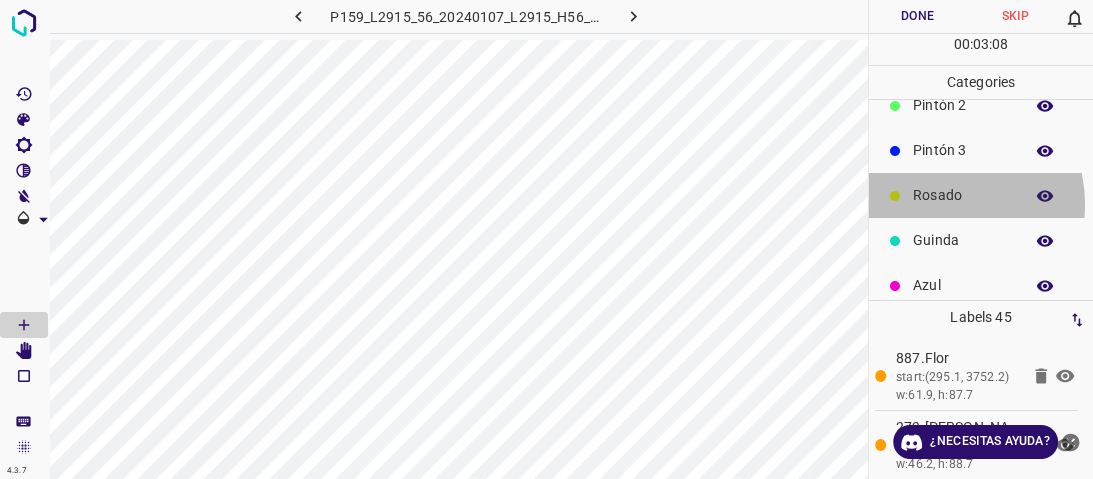 drag, startPoint x: 935, startPoint y: 204, endPoint x: 917, endPoint y: 206, distance: 18.110771 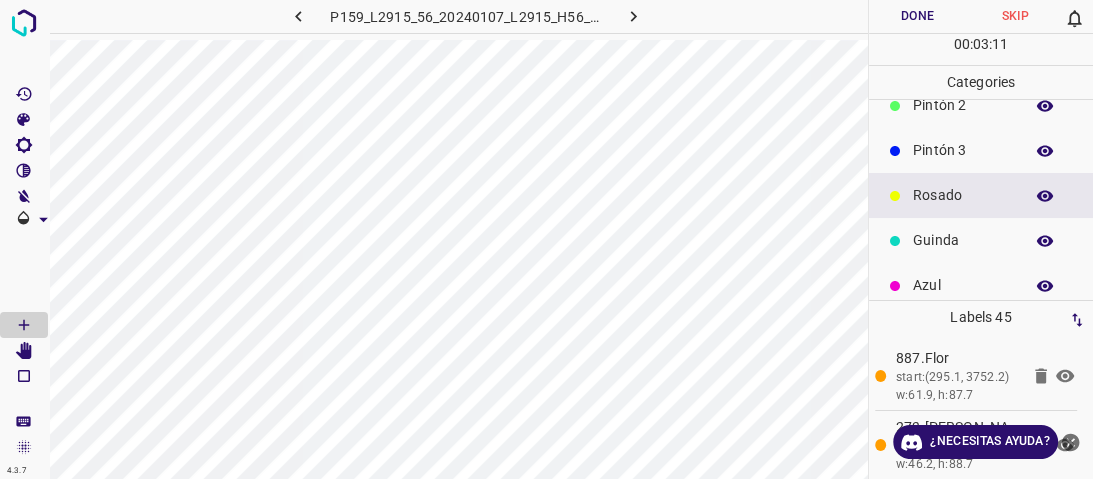 click on "Rosado" at bounding box center (963, 195) 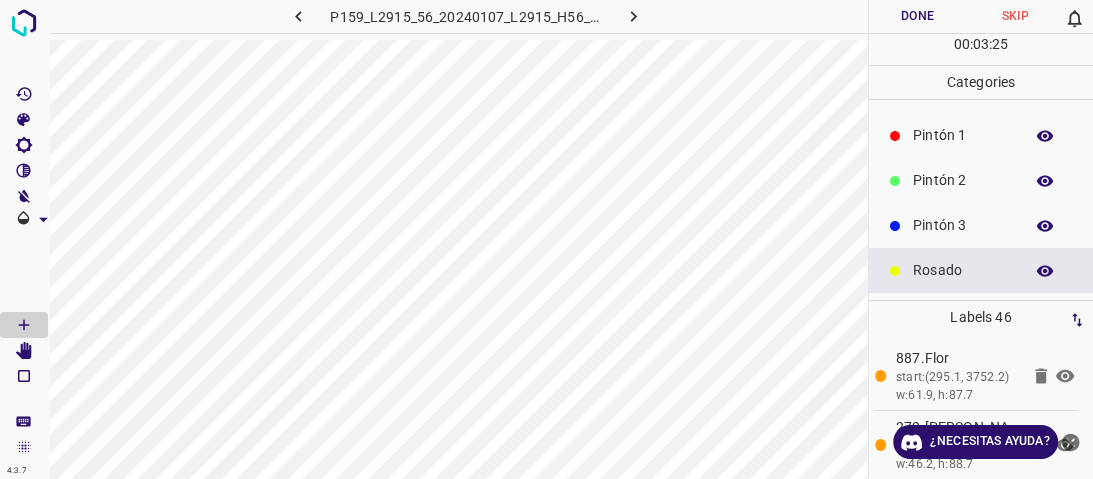 scroll, scrollTop: 0, scrollLeft: 0, axis: both 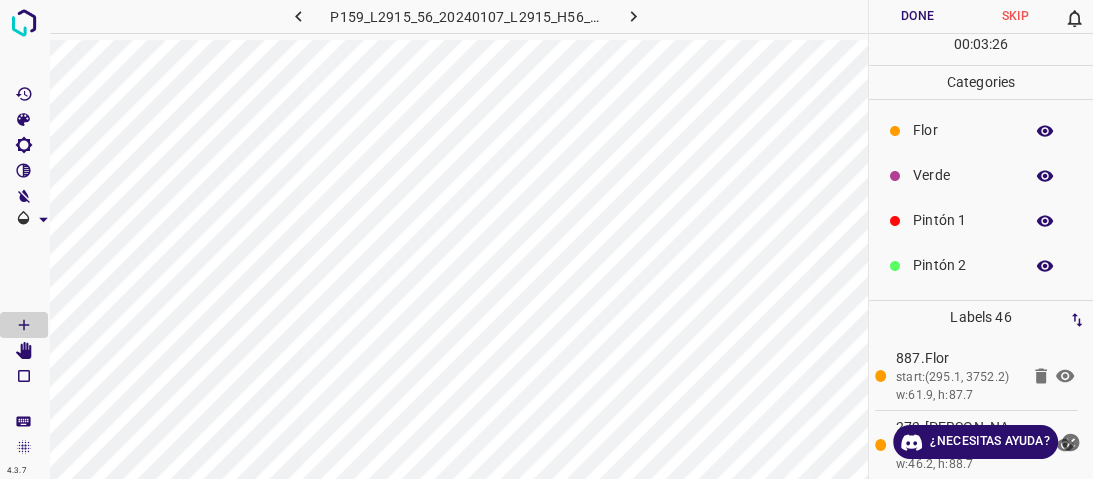 click on "Verde" at bounding box center (981, 175) 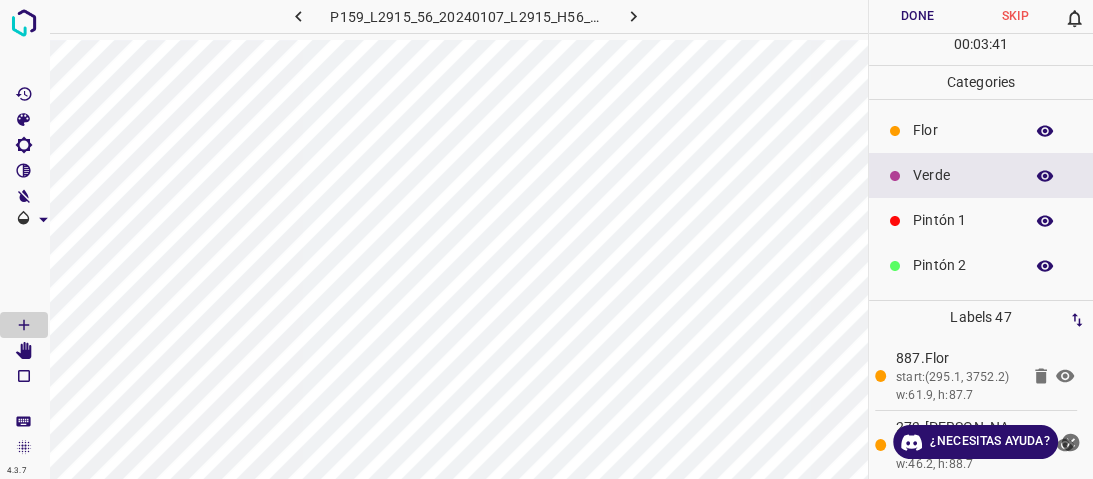 click on "Pintón 1" at bounding box center (963, 220) 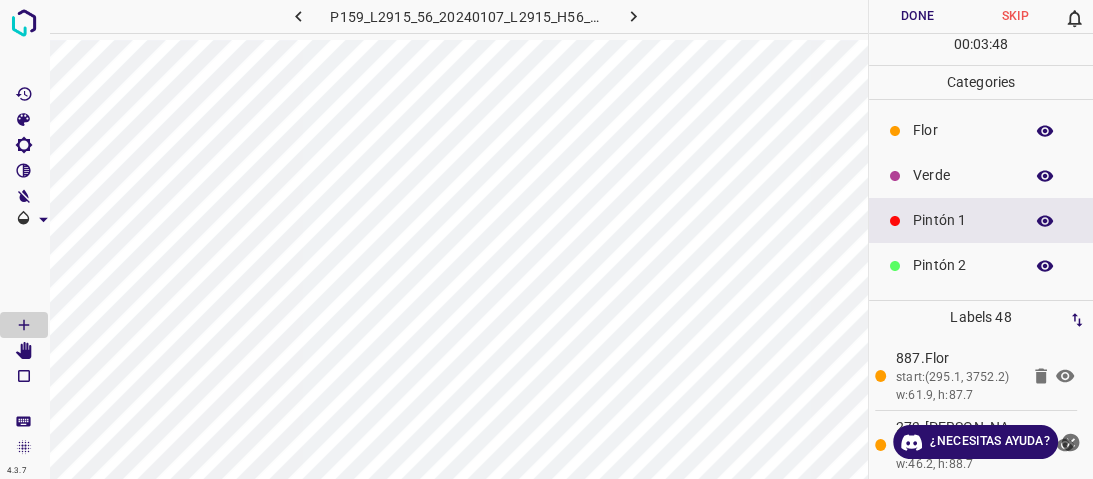 click on "Verde" at bounding box center [981, 175] 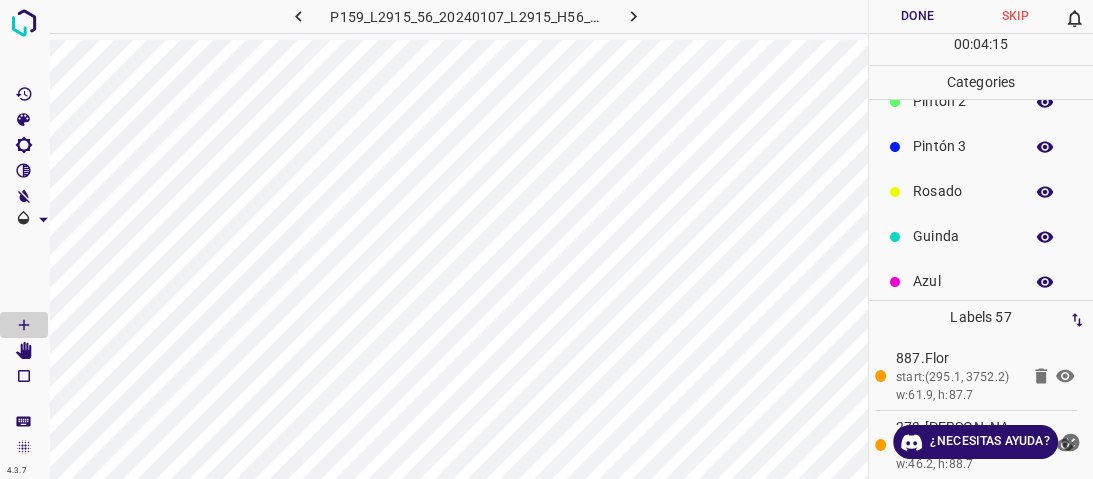 scroll, scrollTop: 176, scrollLeft: 0, axis: vertical 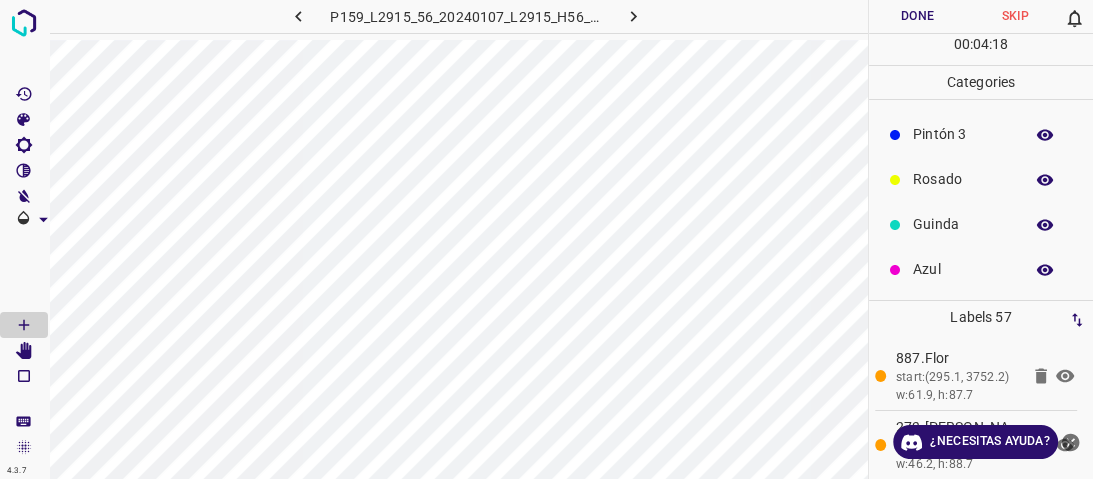 click on "Guinda" at bounding box center [963, 224] 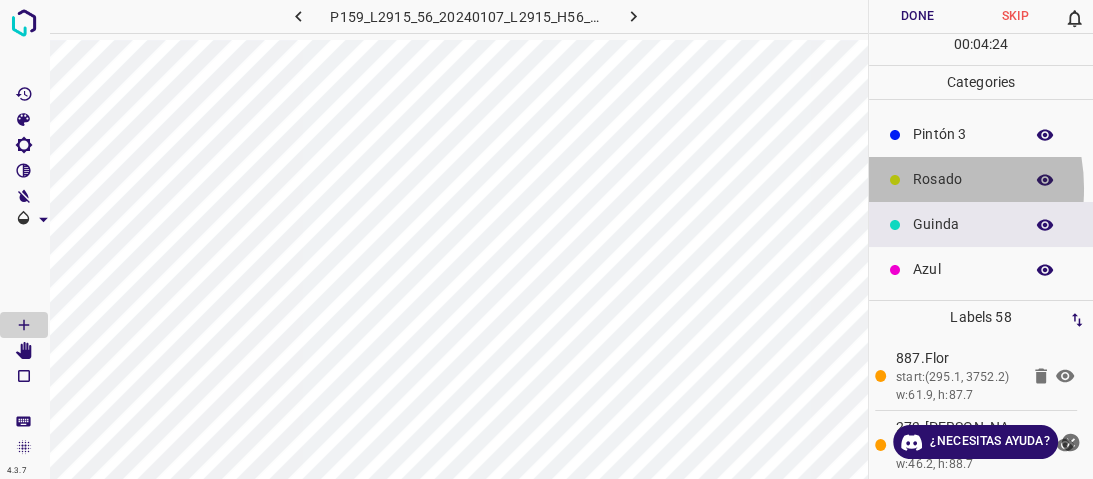 click at bounding box center (895, 180) 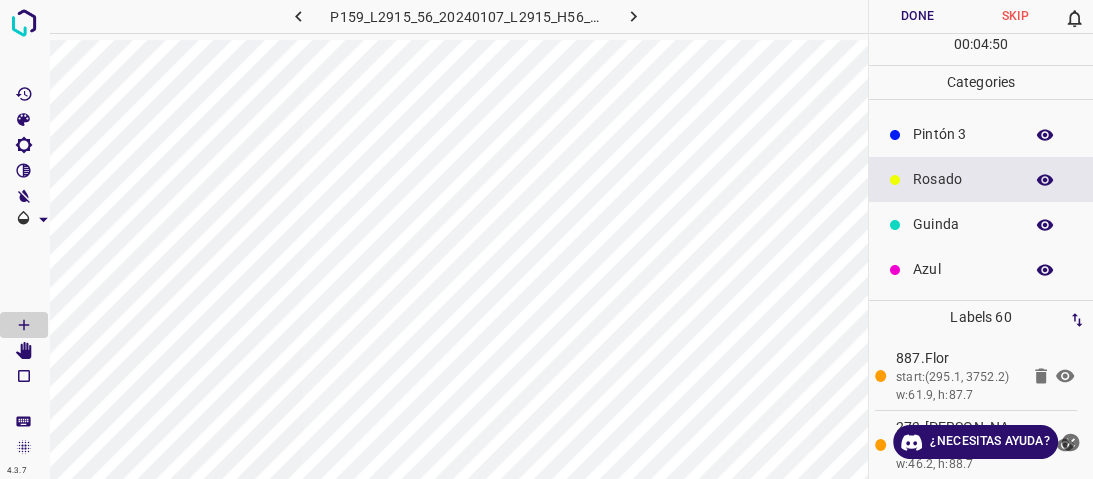 click on "Guinda" at bounding box center [963, 224] 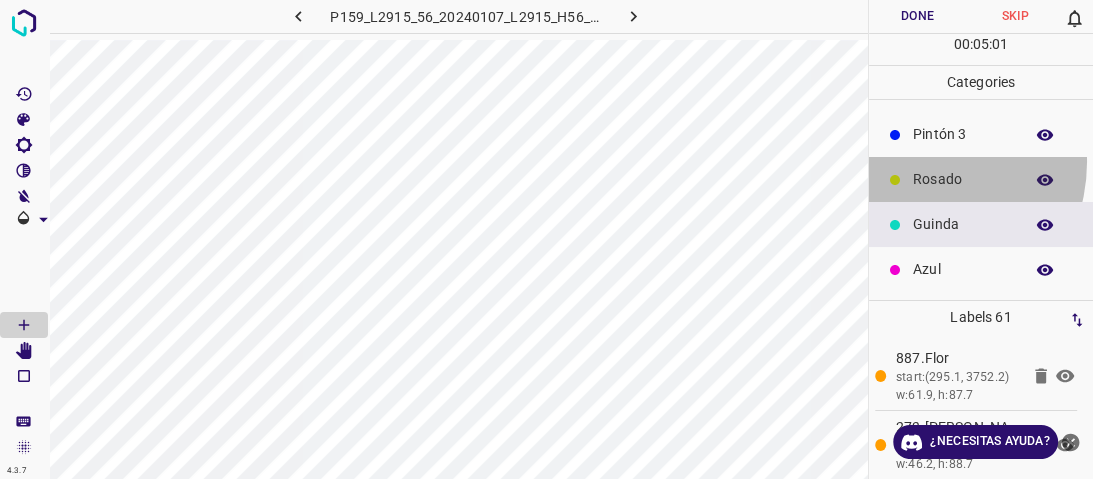 drag, startPoint x: 912, startPoint y: 161, endPoint x: 898, endPoint y: 174, distance: 19.104973 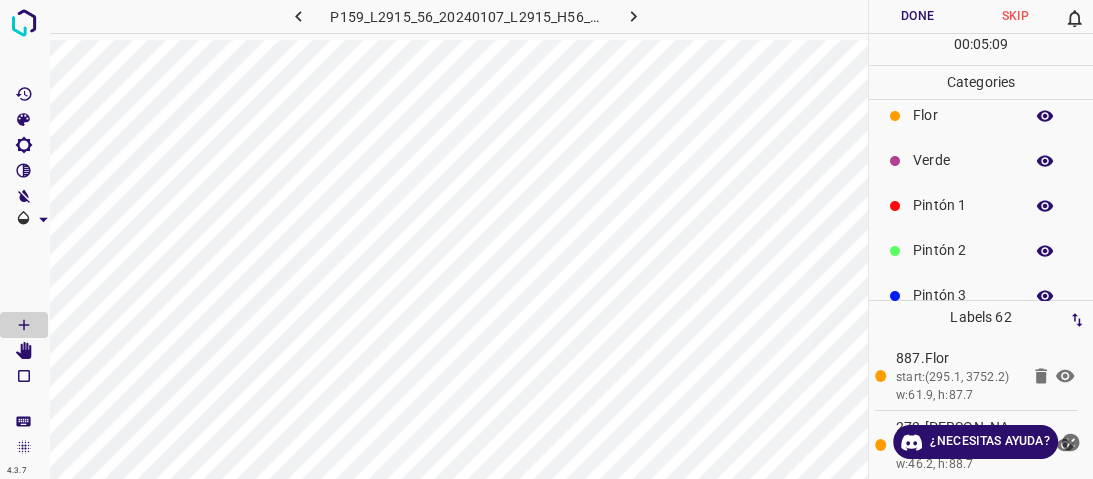 scroll, scrollTop: 0, scrollLeft: 0, axis: both 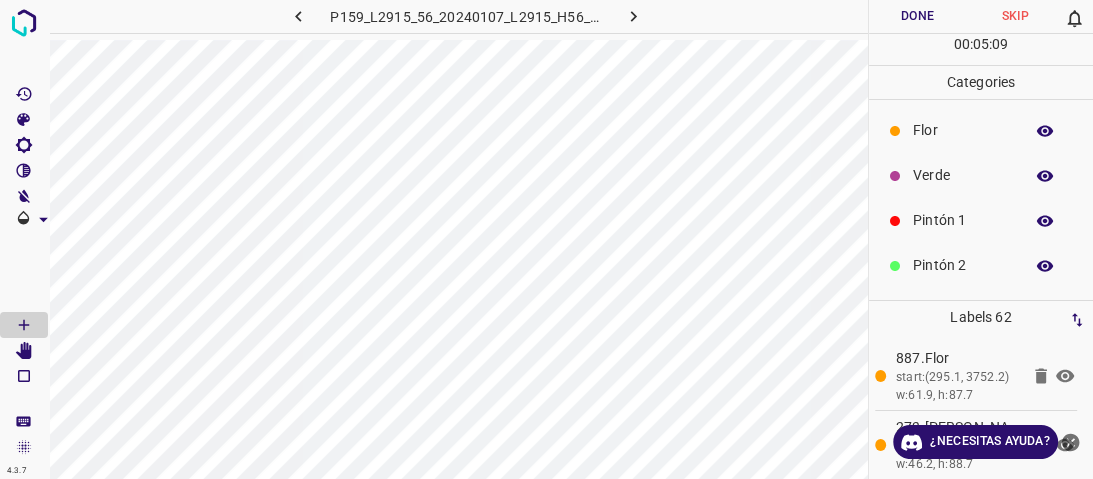 click on "Verde" at bounding box center [963, 175] 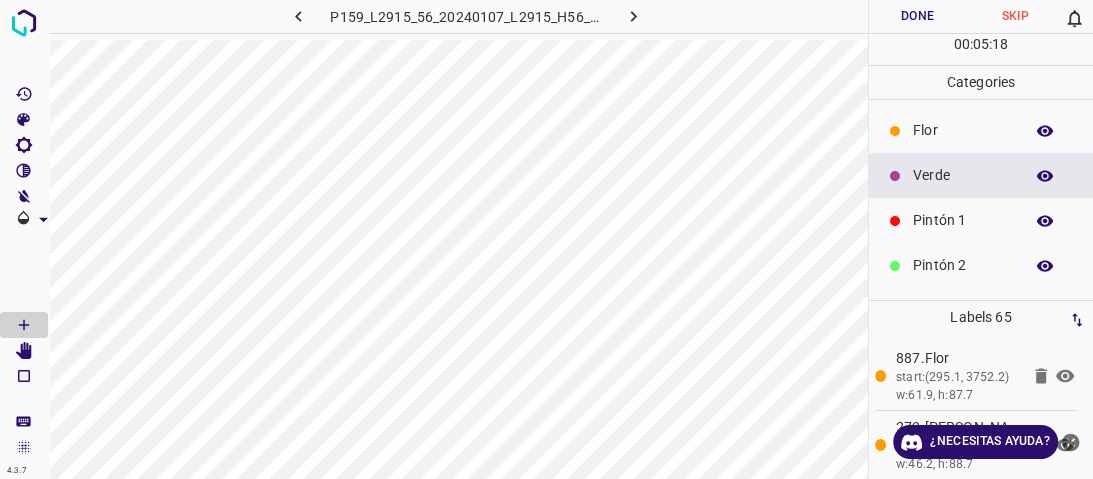click at bounding box center [895, 266] 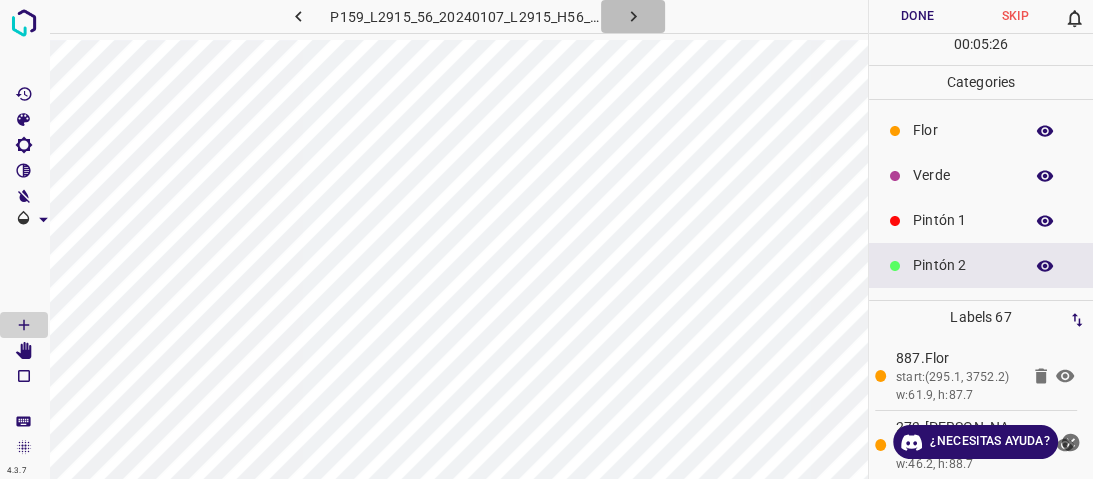 click 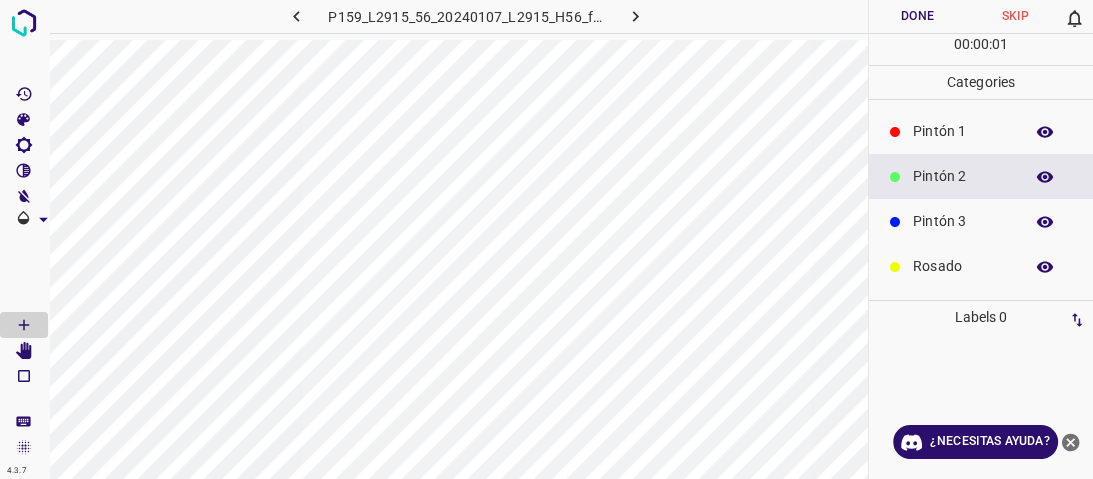 scroll, scrollTop: 176, scrollLeft: 0, axis: vertical 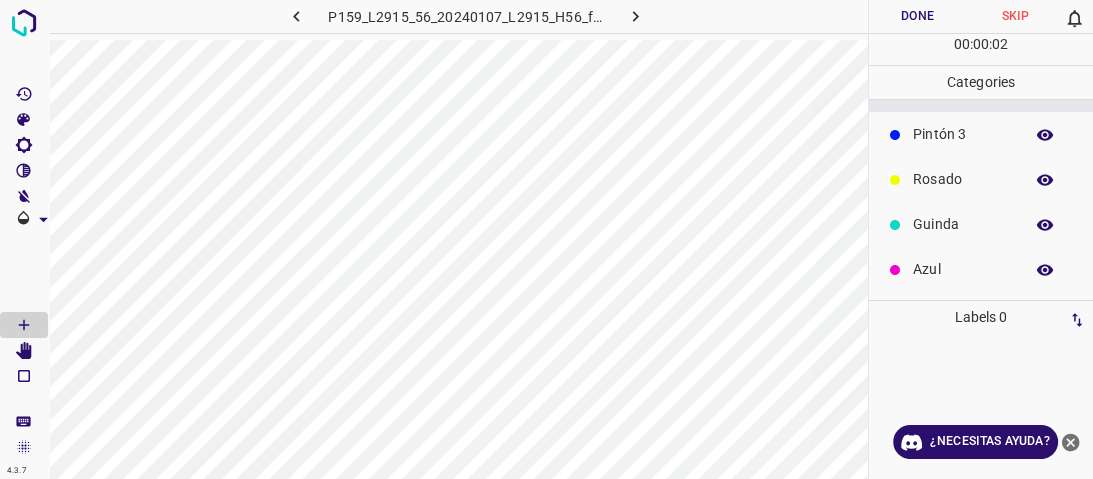click on "Azul" at bounding box center (963, 269) 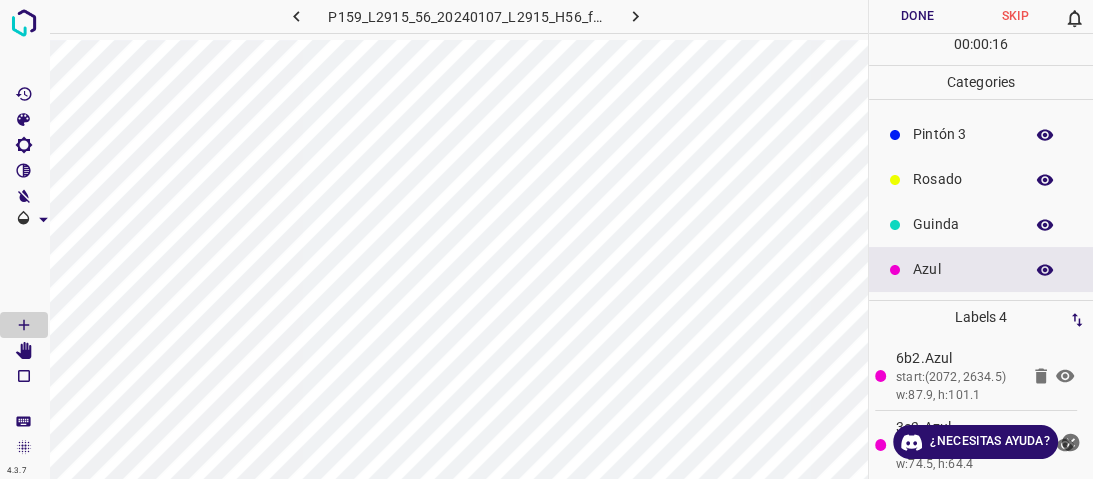 click 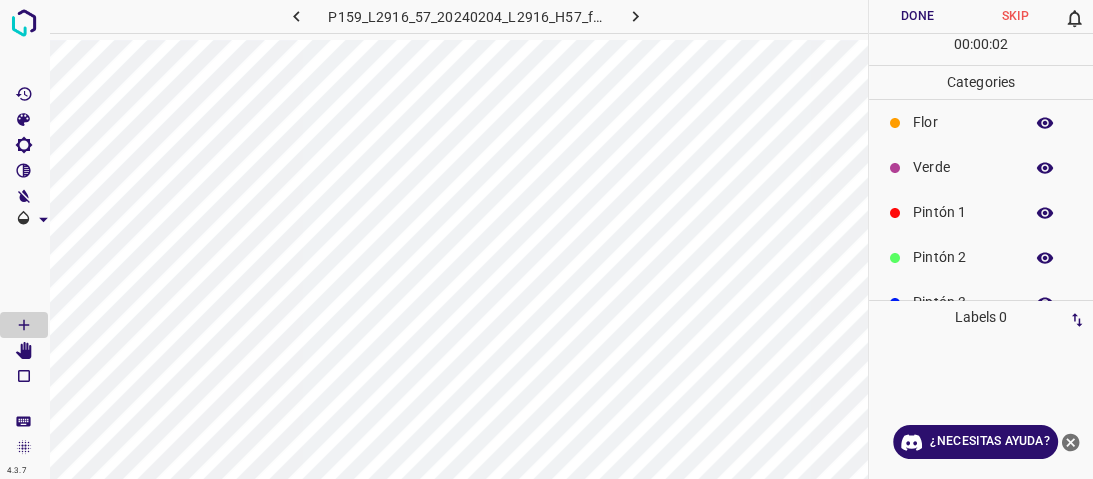 scroll, scrollTop: 0, scrollLeft: 0, axis: both 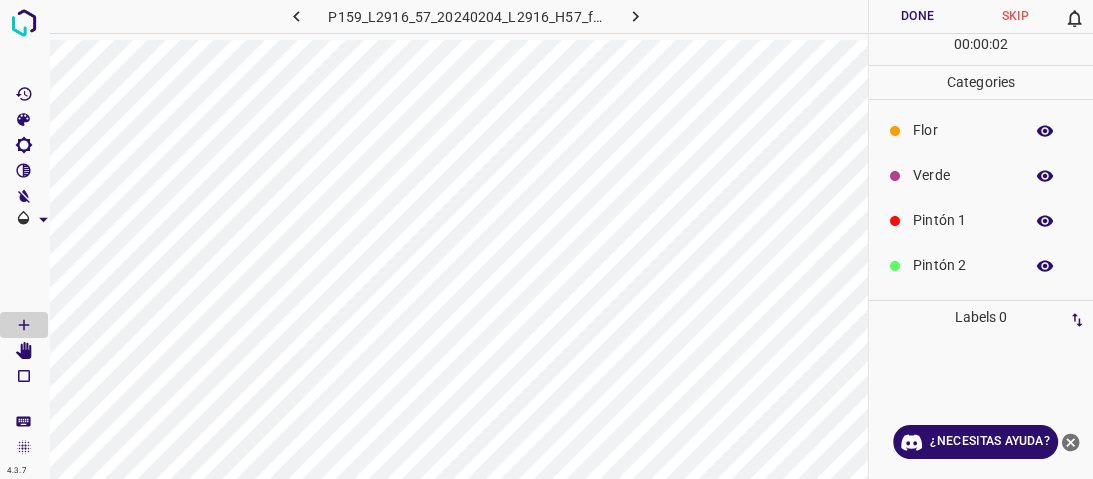 drag, startPoint x: 960, startPoint y: 160, endPoint x: 870, endPoint y: 213, distance: 104.44616 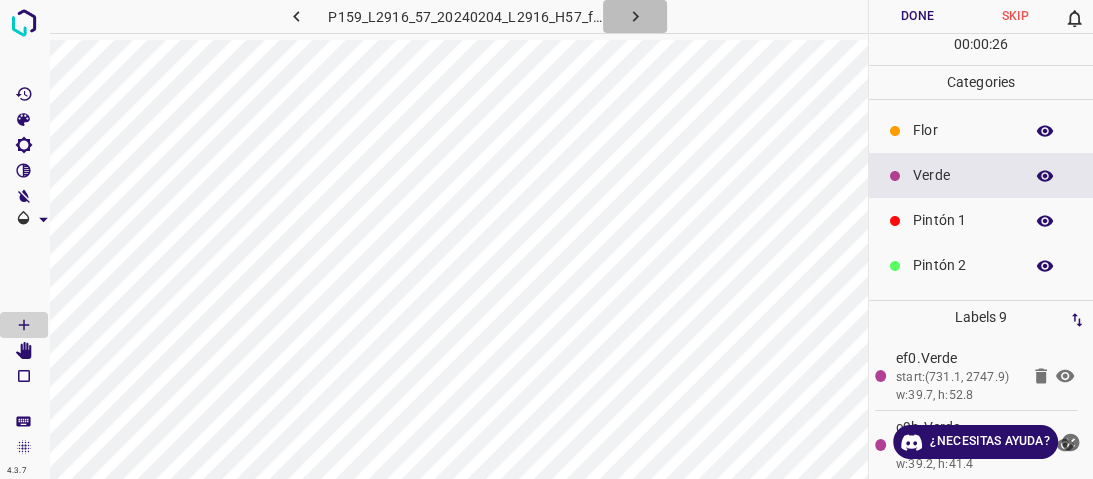 click 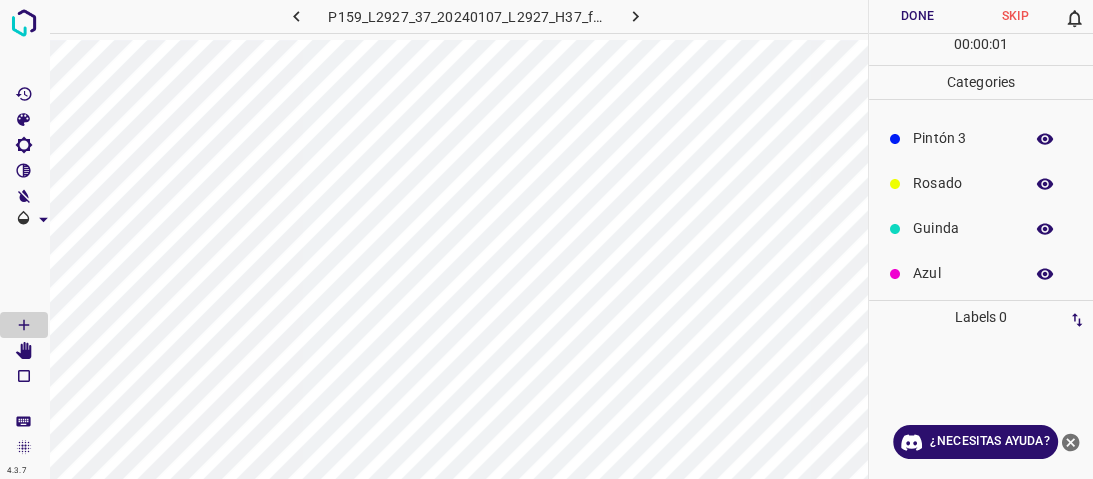 scroll, scrollTop: 176, scrollLeft: 0, axis: vertical 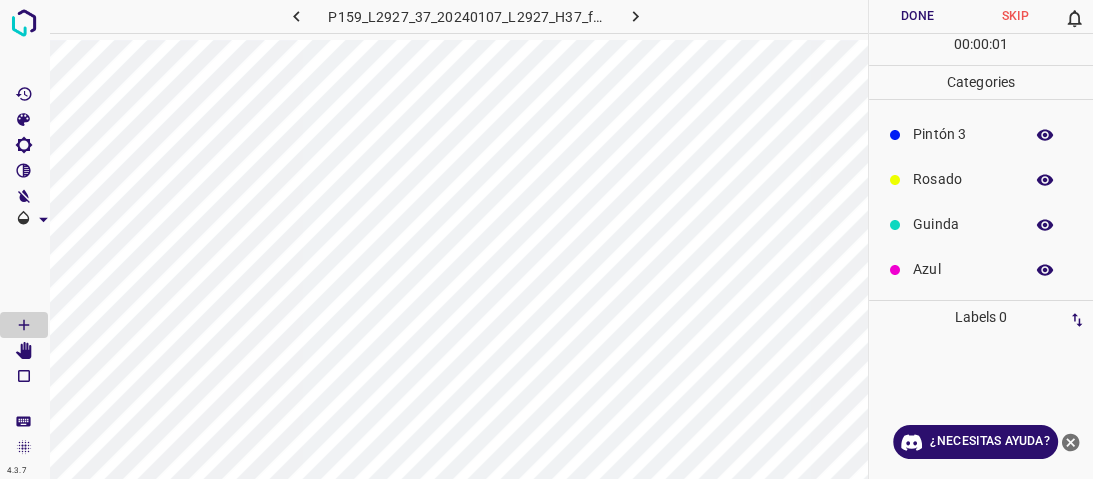 drag, startPoint x: 950, startPoint y: 262, endPoint x: 877, endPoint y: 236, distance: 77.491936 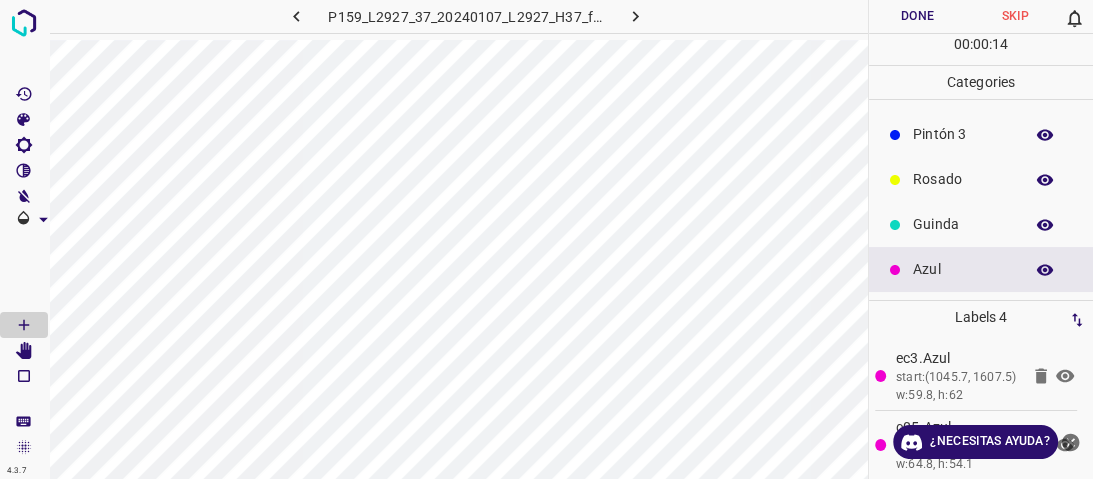 scroll, scrollTop: 16, scrollLeft: 0, axis: vertical 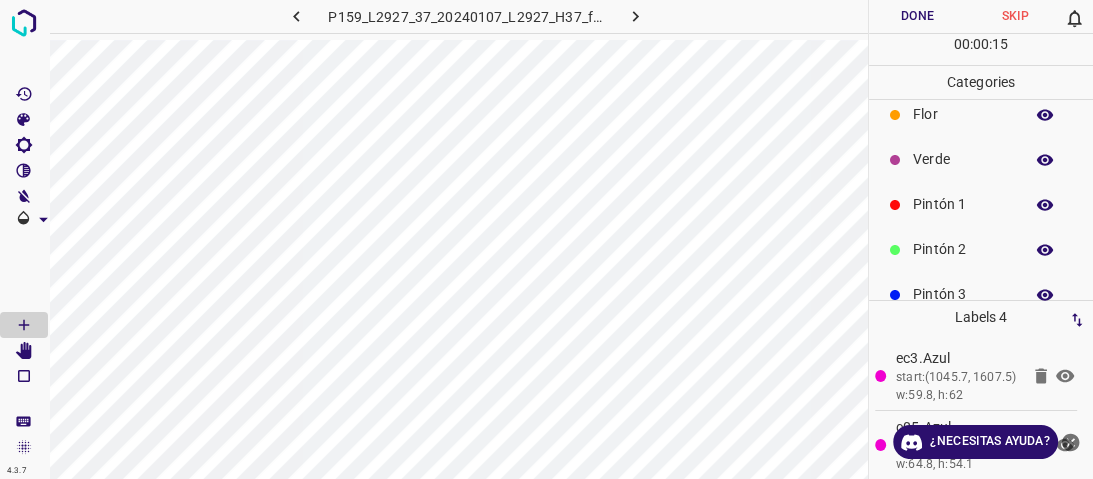 drag, startPoint x: 940, startPoint y: 191, endPoint x: 910, endPoint y: 200, distance: 31.320919 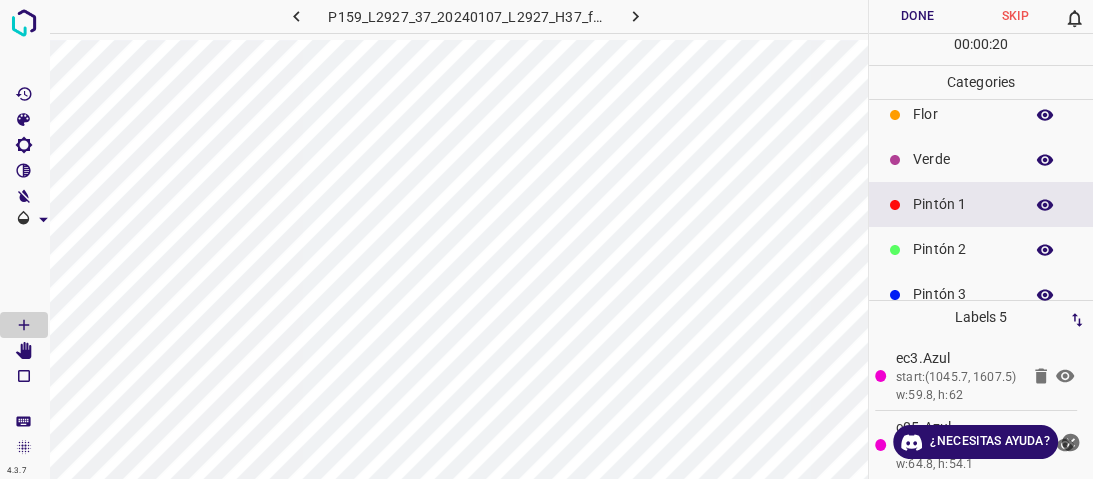 click on "Flor" at bounding box center (981, 114) 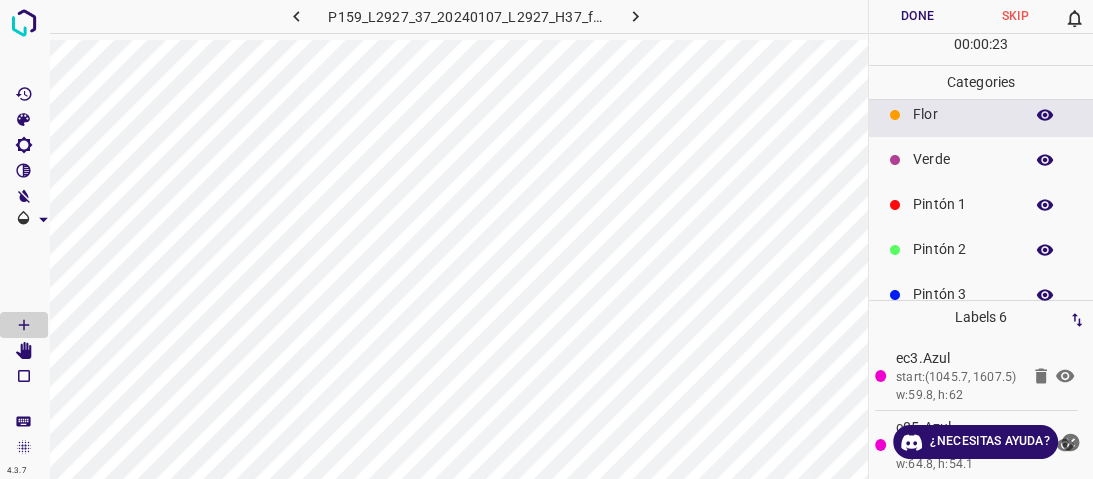 click 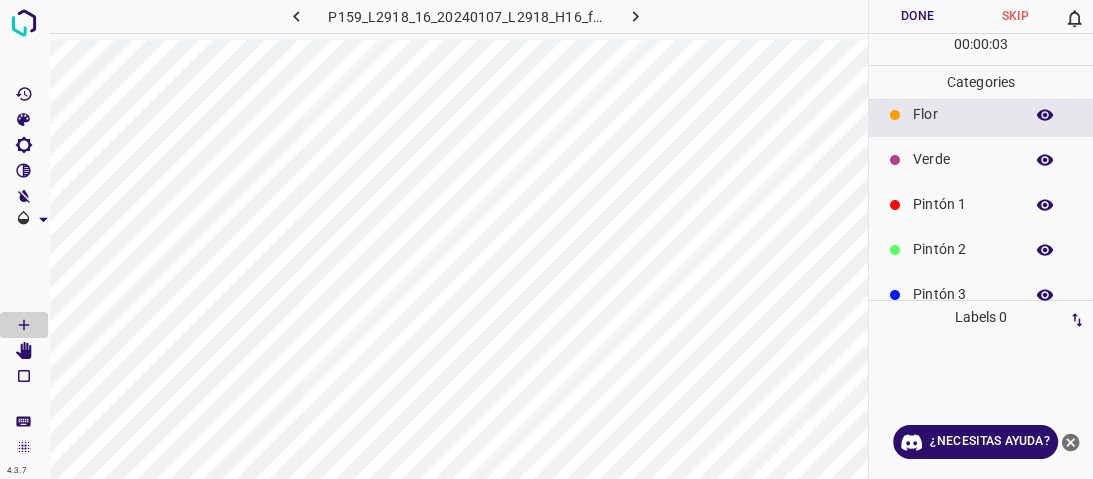 scroll, scrollTop: 176, scrollLeft: 0, axis: vertical 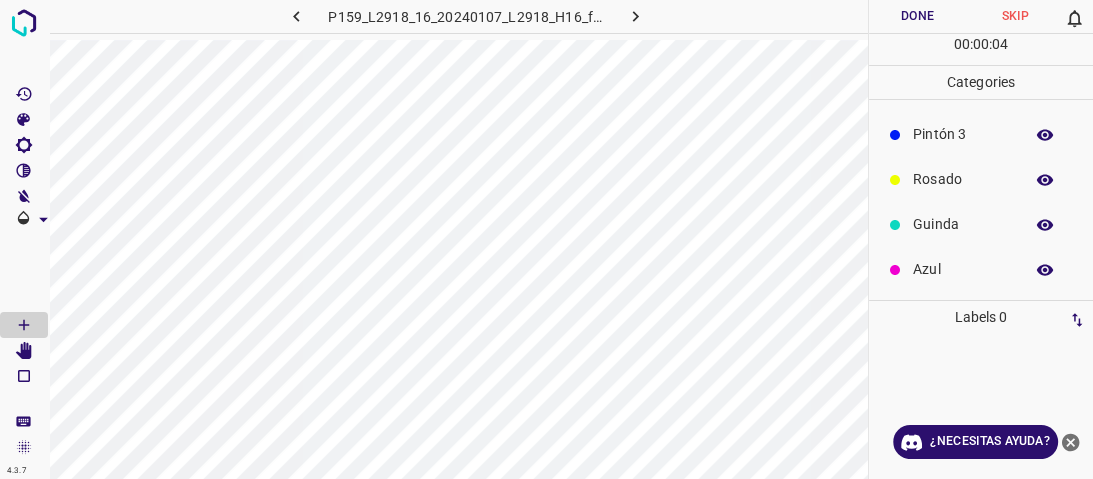 drag, startPoint x: 1000, startPoint y: 278, endPoint x: 872, endPoint y: 332, distance: 138.92444 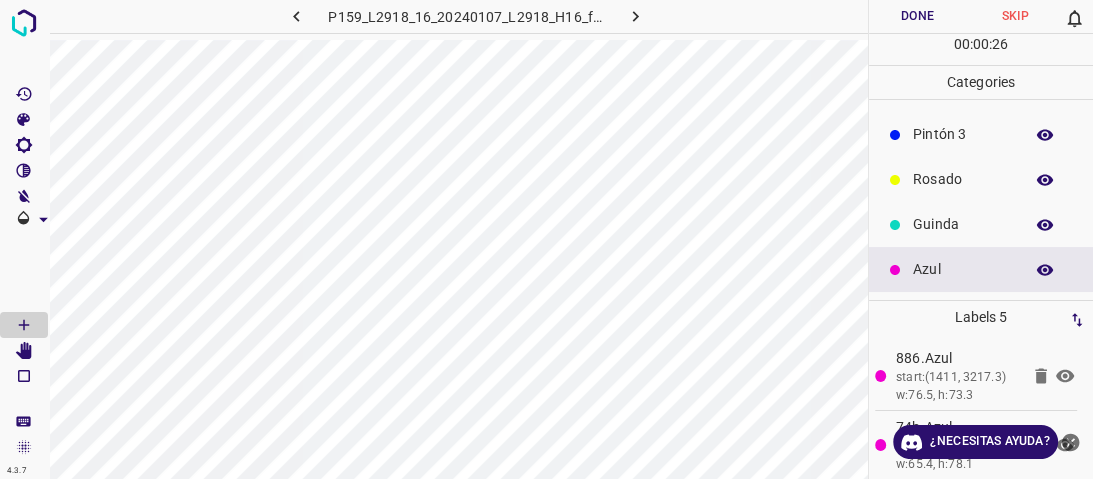 click 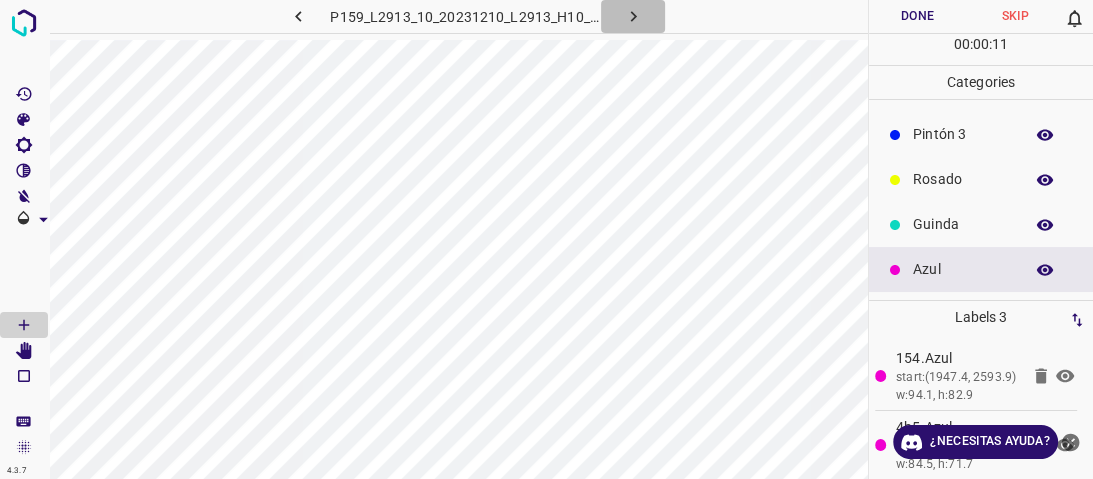 click 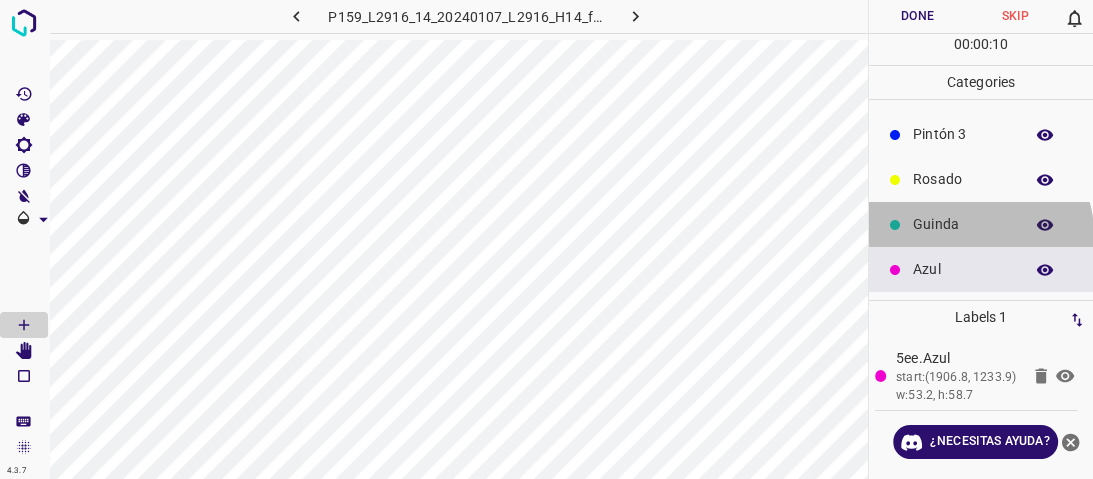 click on "Guinda" at bounding box center (963, 224) 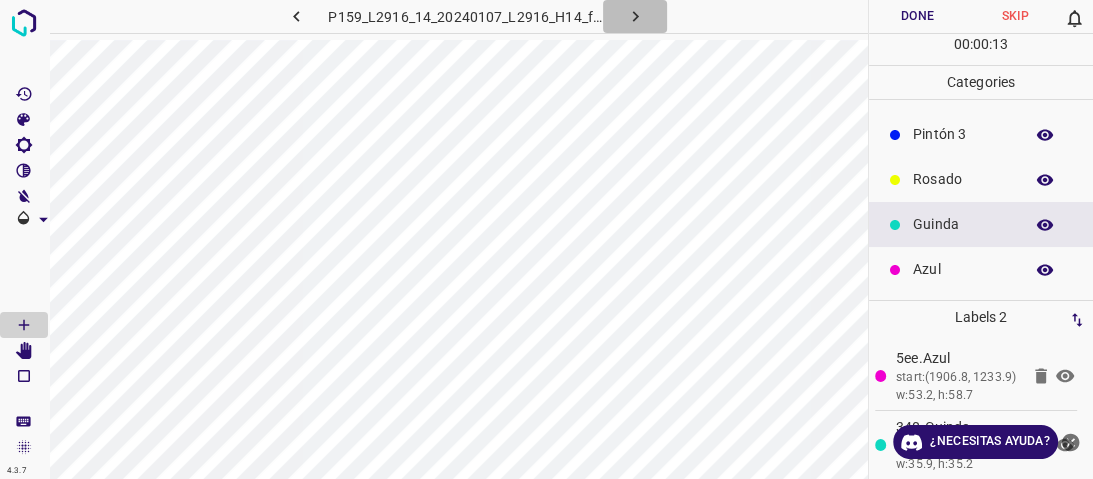click at bounding box center [635, 16] 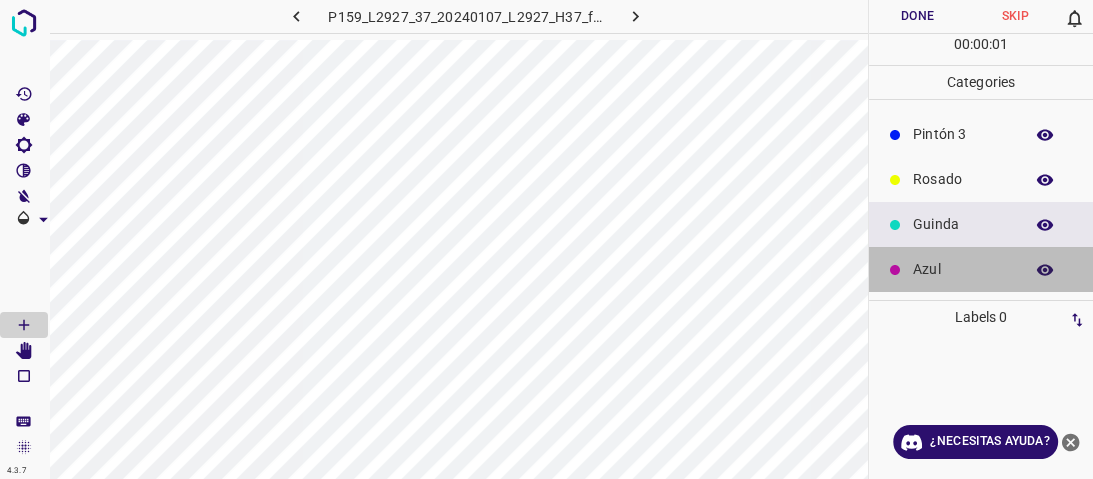 click on "Azul" at bounding box center (963, 269) 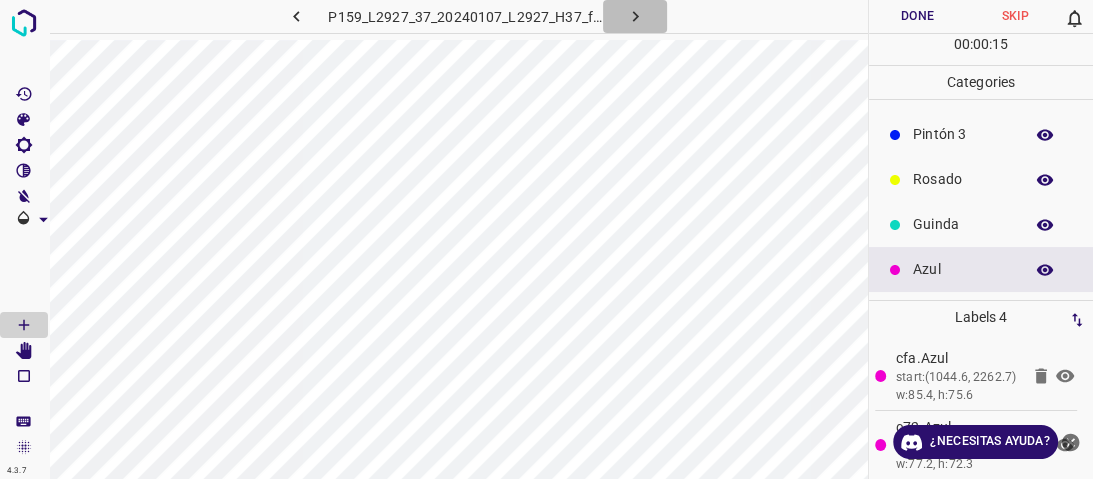 click 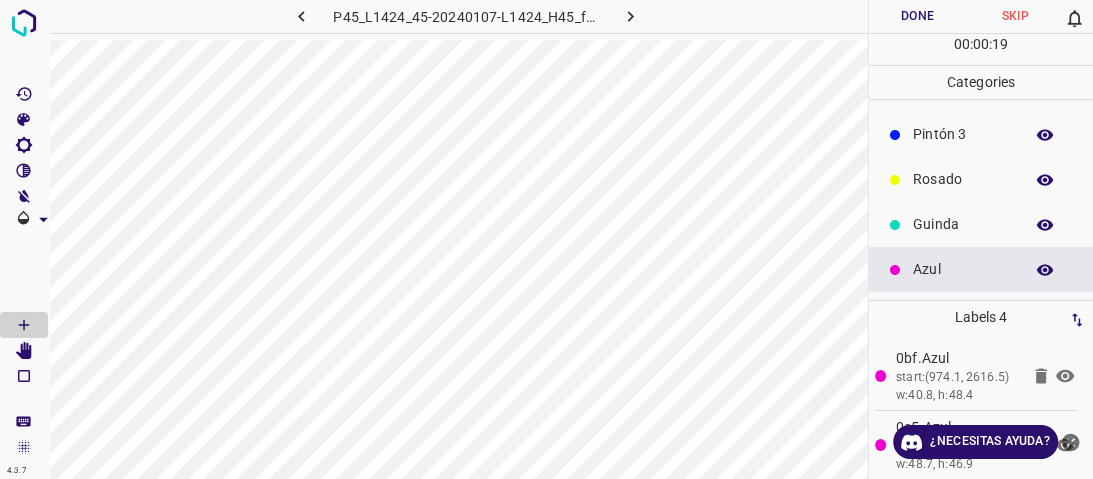 click at bounding box center [630, 16] 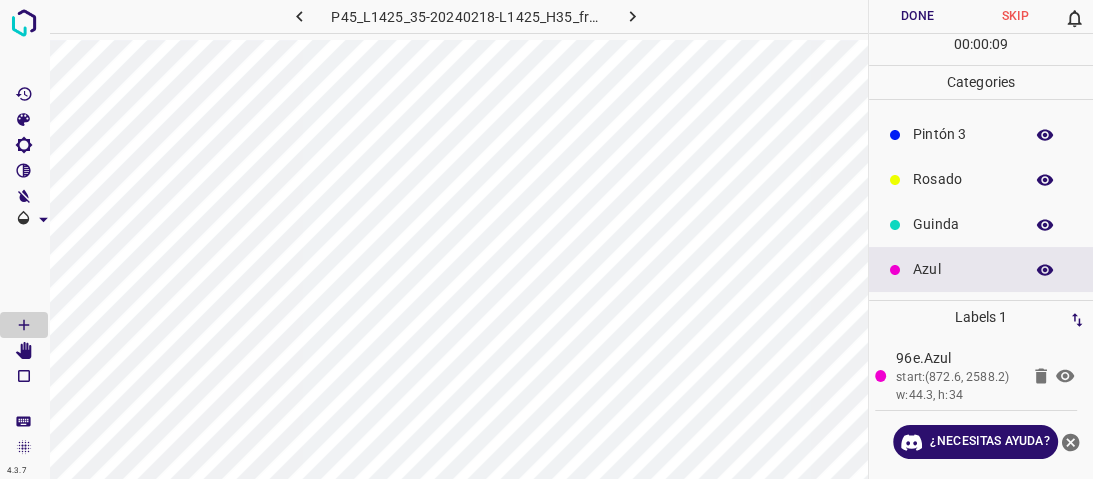 click at bounding box center [632, 16] 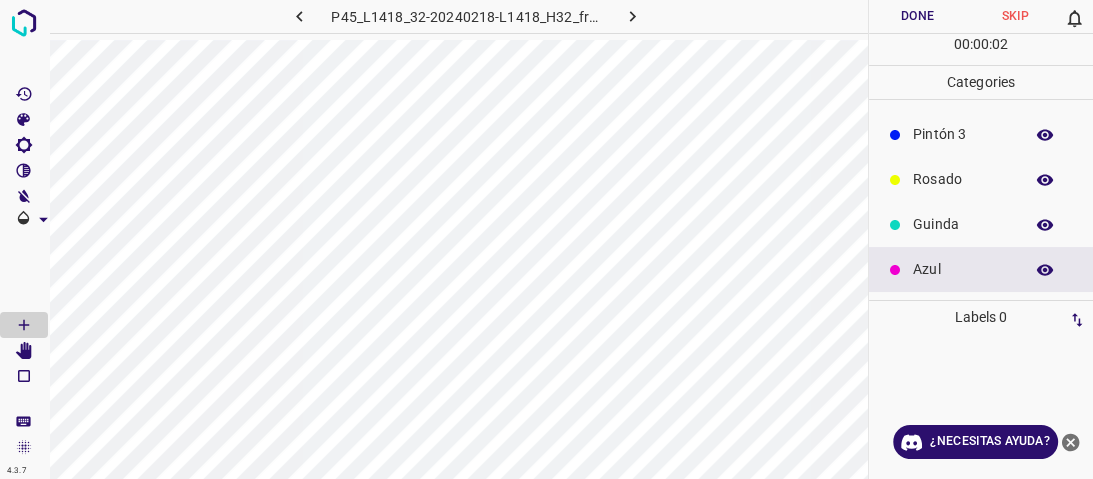 click on "Azul" at bounding box center (963, 269) 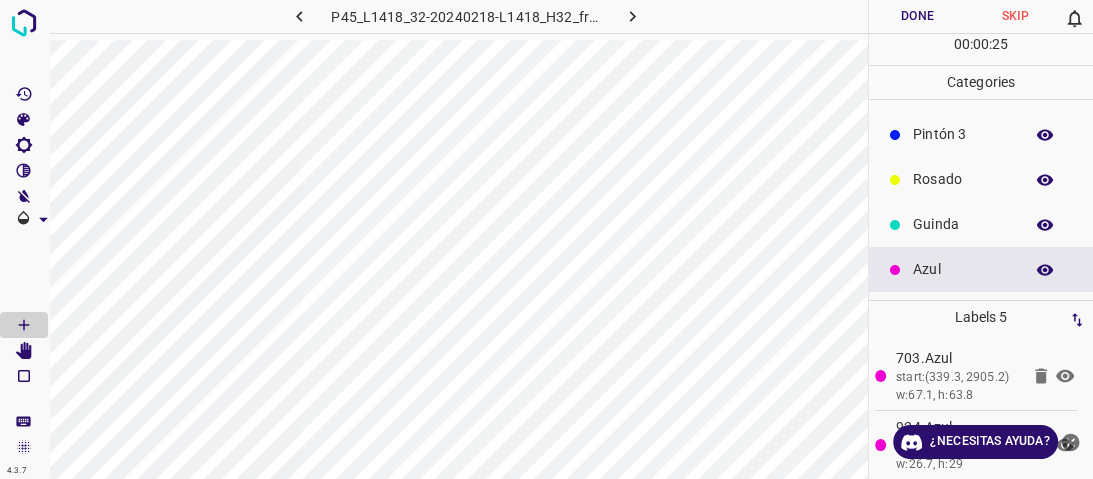 drag, startPoint x: 966, startPoint y: 228, endPoint x: 945, endPoint y: 227, distance: 21.023796 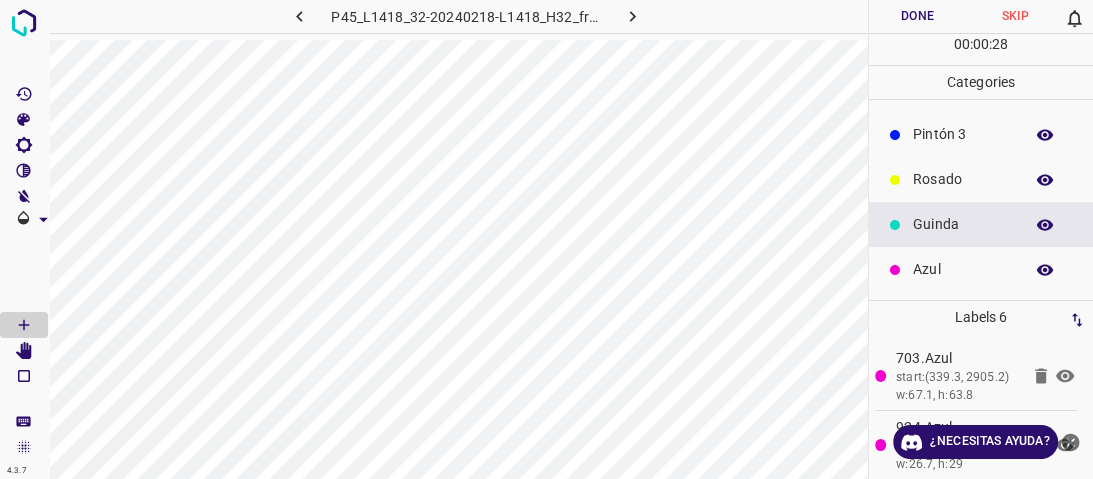drag, startPoint x: 946, startPoint y: 180, endPoint x: 884, endPoint y: 212, distance: 69.77106 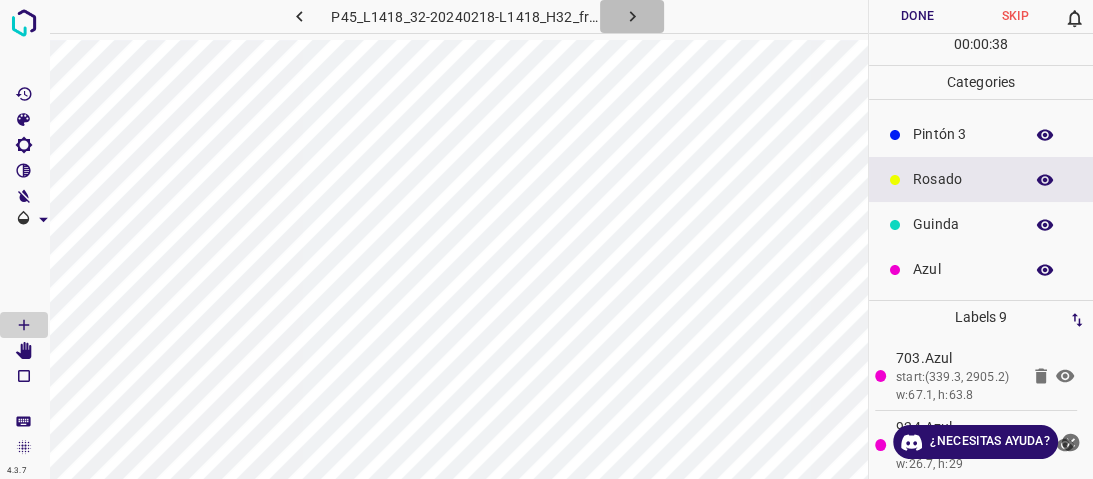 click 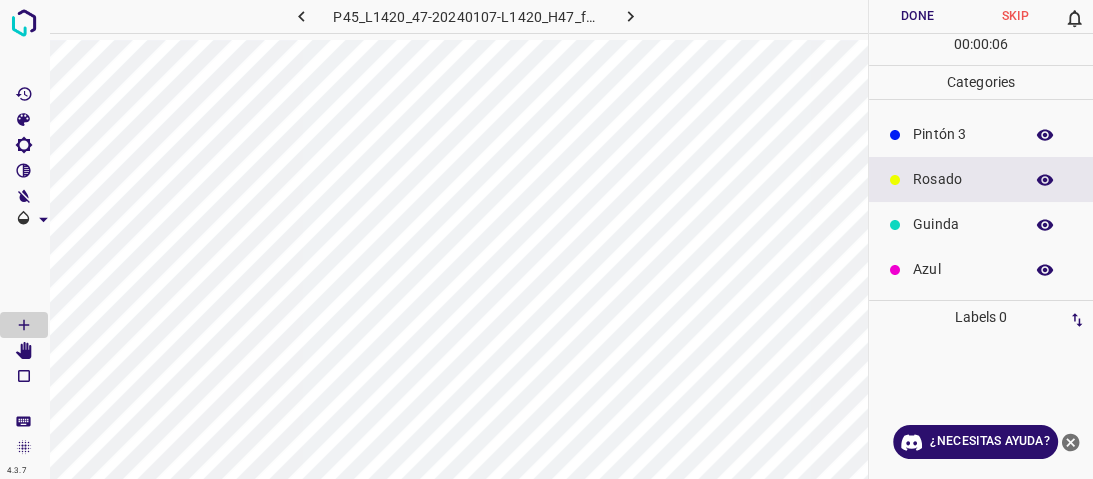 click on "Azul" at bounding box center (963, 269) 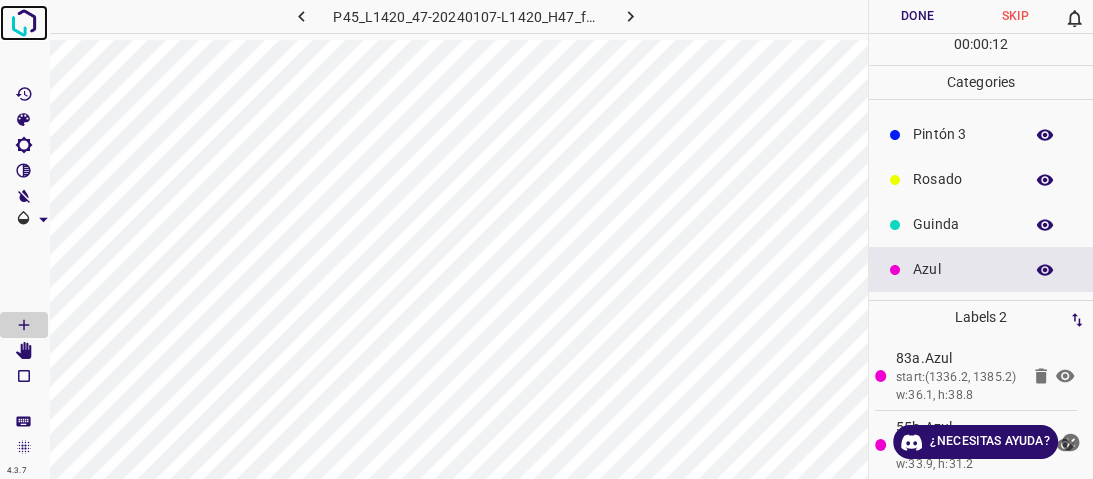 click at bounding box center [24, 23] 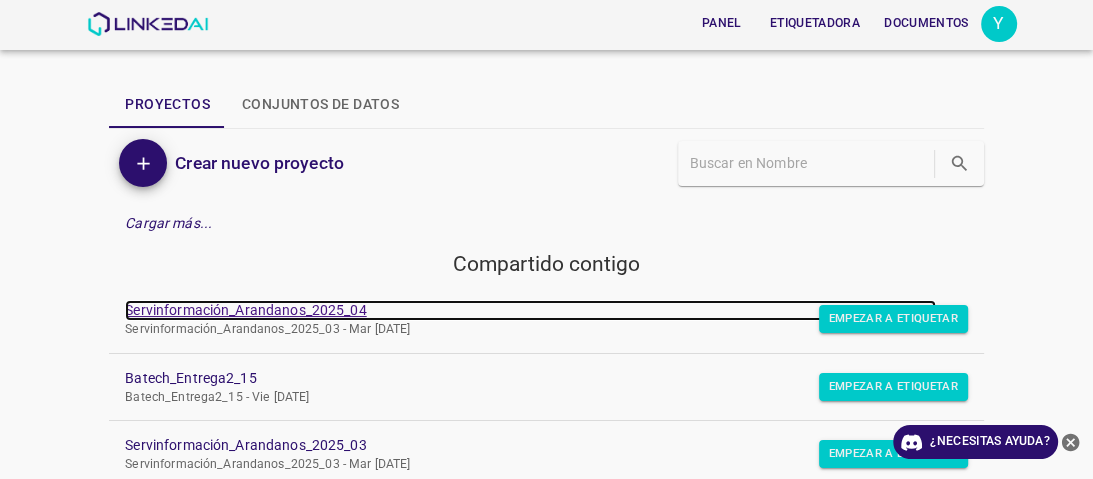 click on "Servinformación_Arandanos_2025_04" at bounding box center [530, 310] 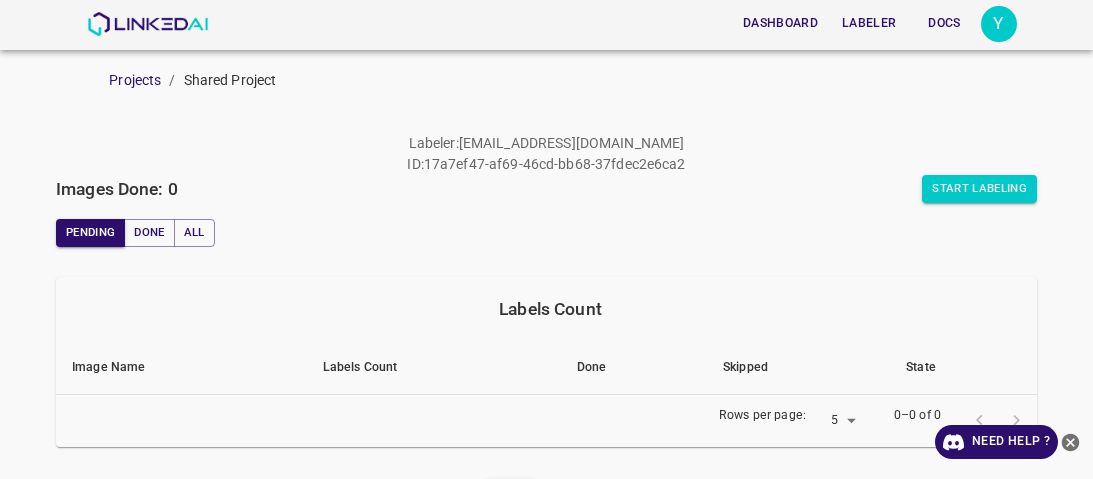 scroll, scrollTop: 0, scrollLeft: 0, axis: both 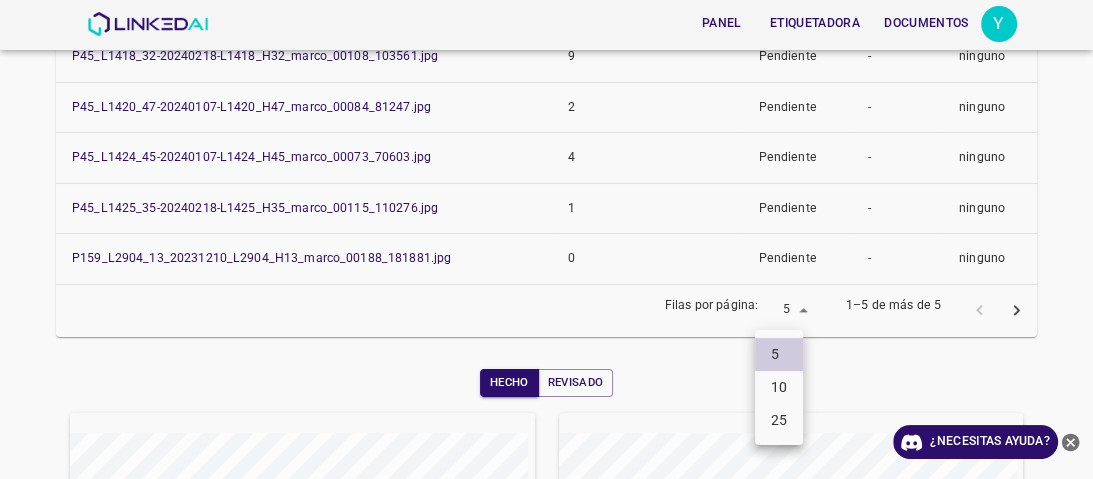 click on "Panel Etiquetadora Documentos Y Proyectos / Proyecto compartido Servinformación_Arandanos_2025_04 Etiquetadora  :  yeisyjaimes2019@gmail.com IDENTIFICACIÓN  :  17a7ef47-af69-46cd-bb68-37fdec2e6ca2 Images Done: 34 Empezar a etiquetar Pendiente Hecho Todo Las etiquetas cuentan Nombre de la imagen Las etiquetas cuentan Hecho Omitido Estado P45_L1418_32-20240218-L1418_H32_marco_00108_103561.jpg 9 Pendiente - ninguno P45_L1420_47-20240107-L1420_H47_marco_00084_81247.jpg 2 Pendiente - ninguno P45_L1424_45-20240107-L1424_H45_marco_00073_70603.jpg 4 Pendiente - ninguno P45_L1425_35-20240218-L1425_H35_marco_00115_110276.jpg 1 Pendiente - ninguno P159_L2904_13_20231210_L2904_H13_marco_00188_181881.jpg 0 Pendiente - ninguno Filas por página: 5 5 1–5 de más de 5 Hecho Revisado Semana Mes Todo ¿Necesitas ayuda? Panel Etiquetadora Documentos Texto original Valora esta traducción Tu opinión servirá para ayudar a mejorar el Traductor de Google Cuenta Modo oscuro Cerrar sesión versión 4.3.7 5 10 25" at bounding box center [546, 239] 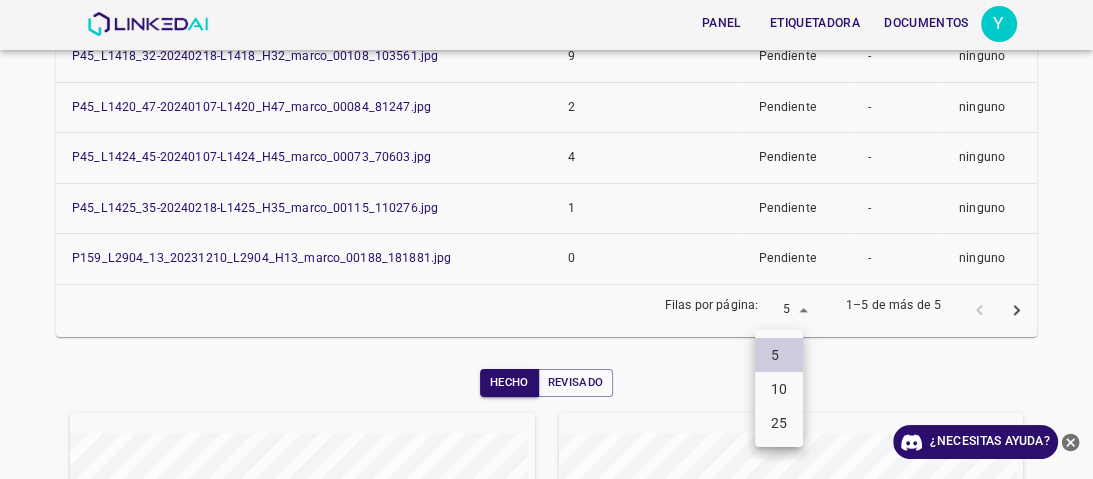 click on "10" at bounding box center (779, 389) 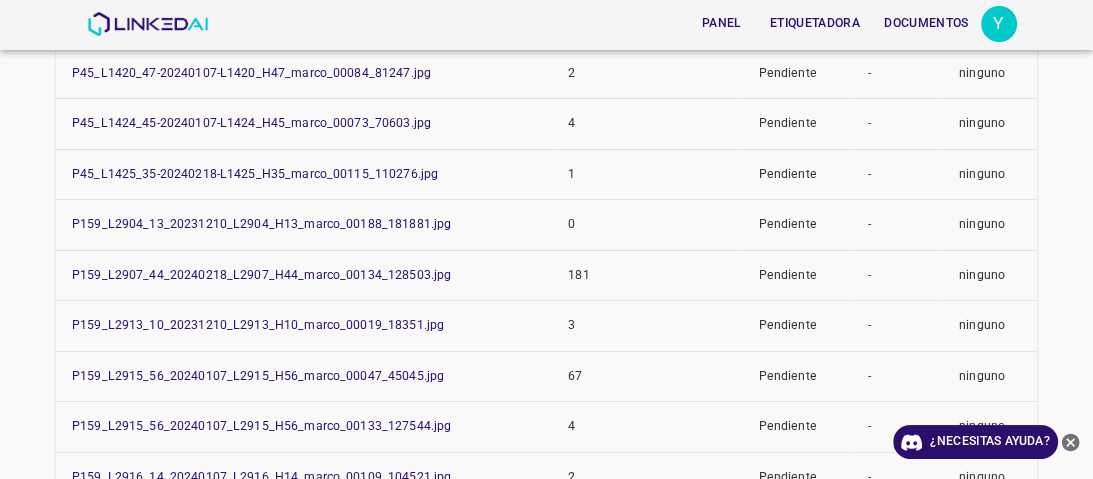 scroll, scrollTop: 632, scrollLeft: 0, axis: vertical 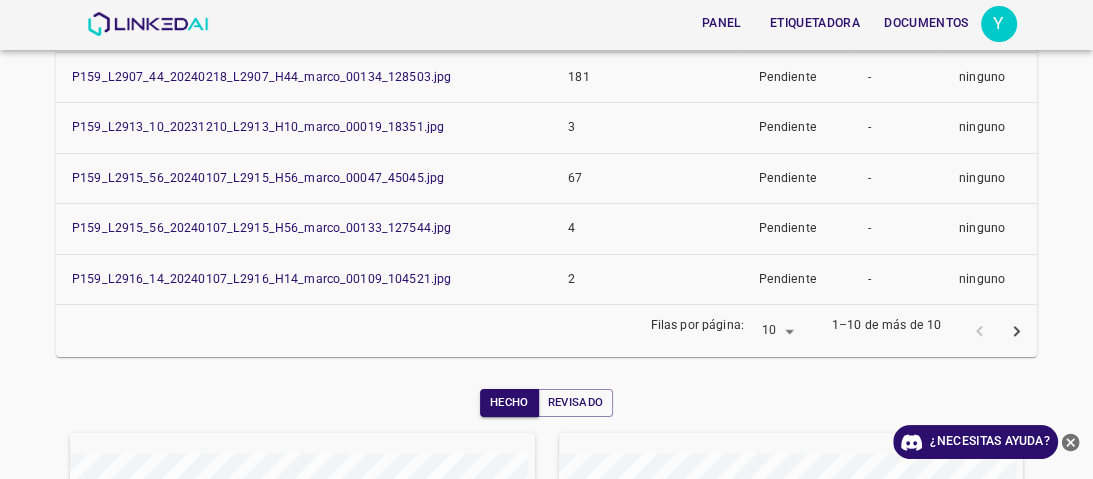 click on "Panel Etiquetadora Documentos Y Proyectos / Proyecto compartido Servinformación_Arandanos_2025_04 Etiquetadora  :  yeisyjaimes2019@gmail.com IDENTIFICACIÓN  :  17a7ef47-af69-46cd-bb68-37fdec2e6ca2 Imágenes realizadas: 34 Empezar a etiquetar Pendiente Hecho Todo Las etiquetas cuentan Nombre de la imagen Las etiquetas cuentan Hecho Omitido Estado P45_L1418_32-20240218-L1418_H32_marco_00108_103561.jpg 9 Pendiente - ninguno P45_L1420_47-20240107-L1420_H47_marco_00084_81247.jpg 2 Pendiente - ninguno P45_L1424_45-20240107-L1424_H45_marco_00073_70603.jpg 4 Pendiente - ninguno P45_L1425_35-20240218-L1425_H35_marco_00115_110276.jpg 1 Pendiente - ninguno P159_L2904_13_20231210_L2904_H13_marco_00188_181881.jpg 0 Pendiente - ninguno P159_L2907_44_20240218_L2907_H44_marco_00134_128503.jpg 181 Pendiente - ninguno P159_L2913_10_20231210_L2913_H10_marco_00019_18351.jpg 3 Pendiente - ninguno P159_L2915_56_20240107_L2915_H56_marco_00047_45045.jpg 67 Pendiente - ninguno 4 Pendiente - ninguno 2 Pendiente - ninguno 10 10 Mes" at bounding box center (546, 239) 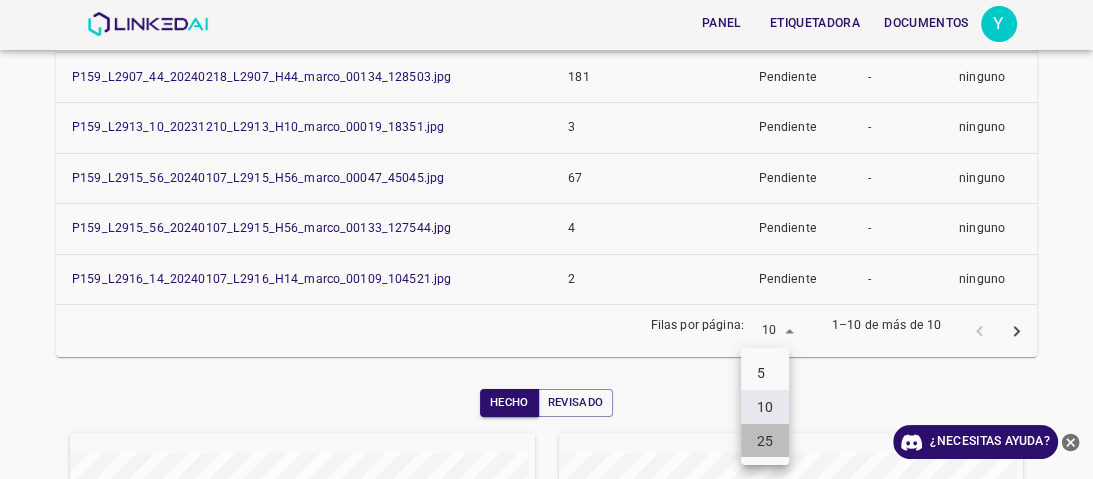 click on "25" at bounding box center (765, 440) 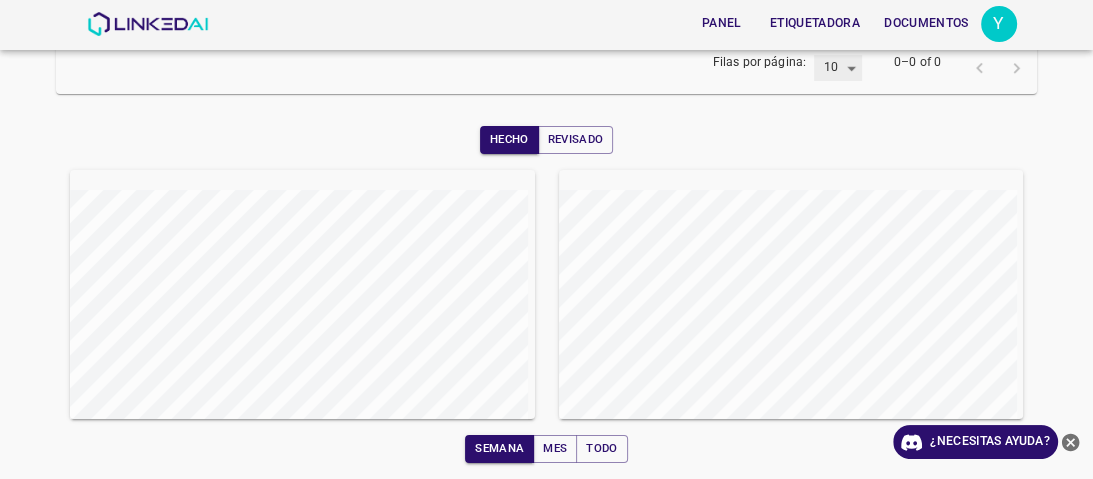 type on "25" 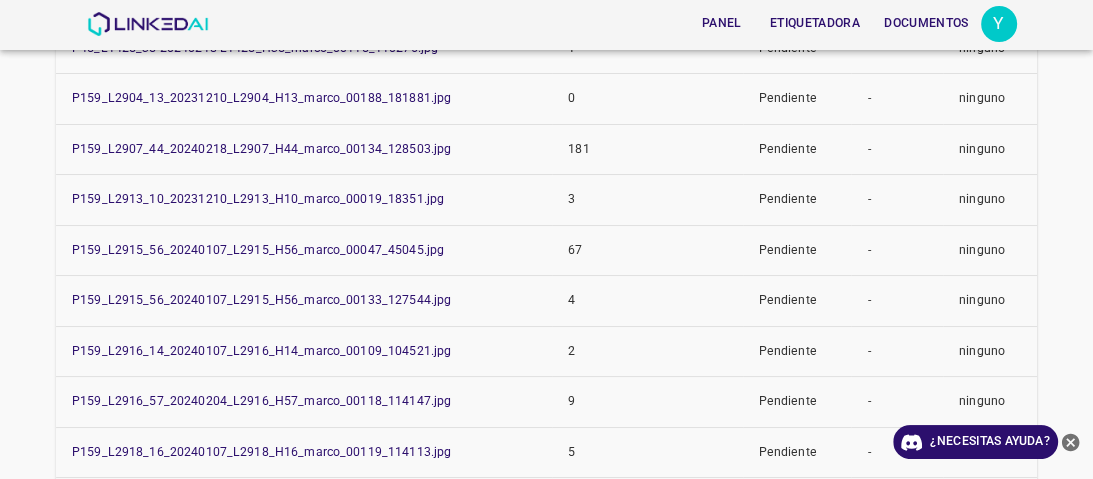 scroll, scrollTop: 1113, scrollLeft: 0, axis: vertical 